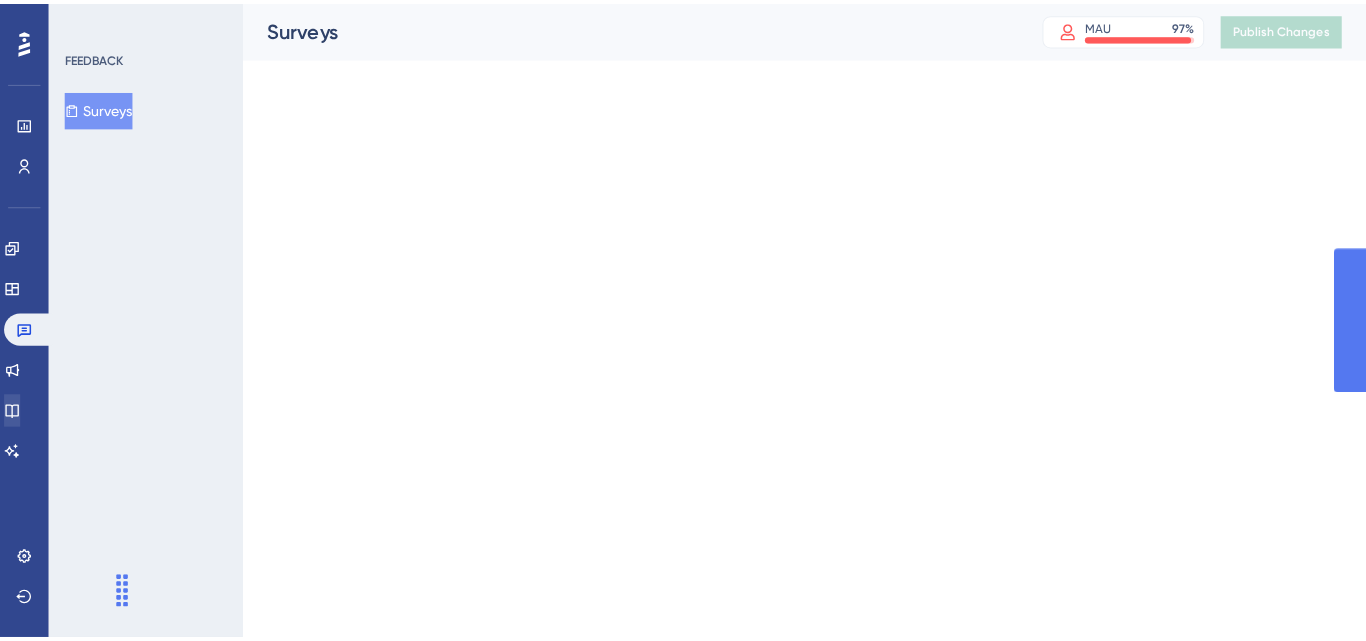 scroll, scrollTop: 0, scrollLeft: 0, axis: both 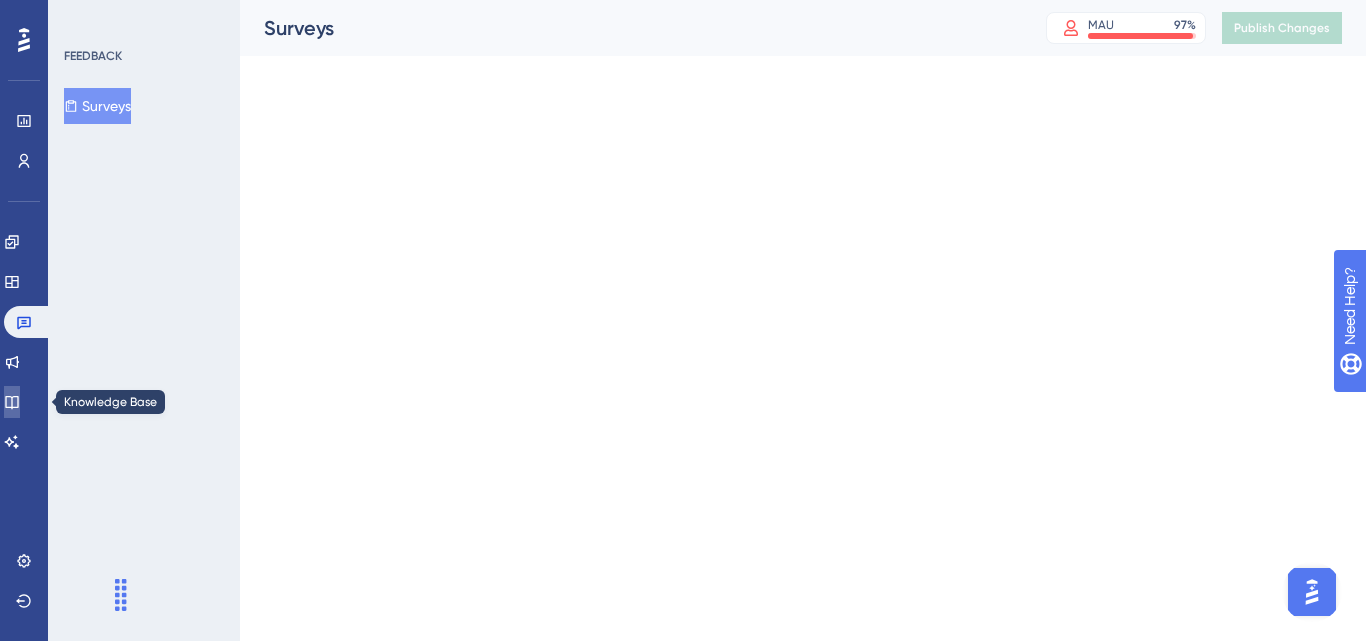 click 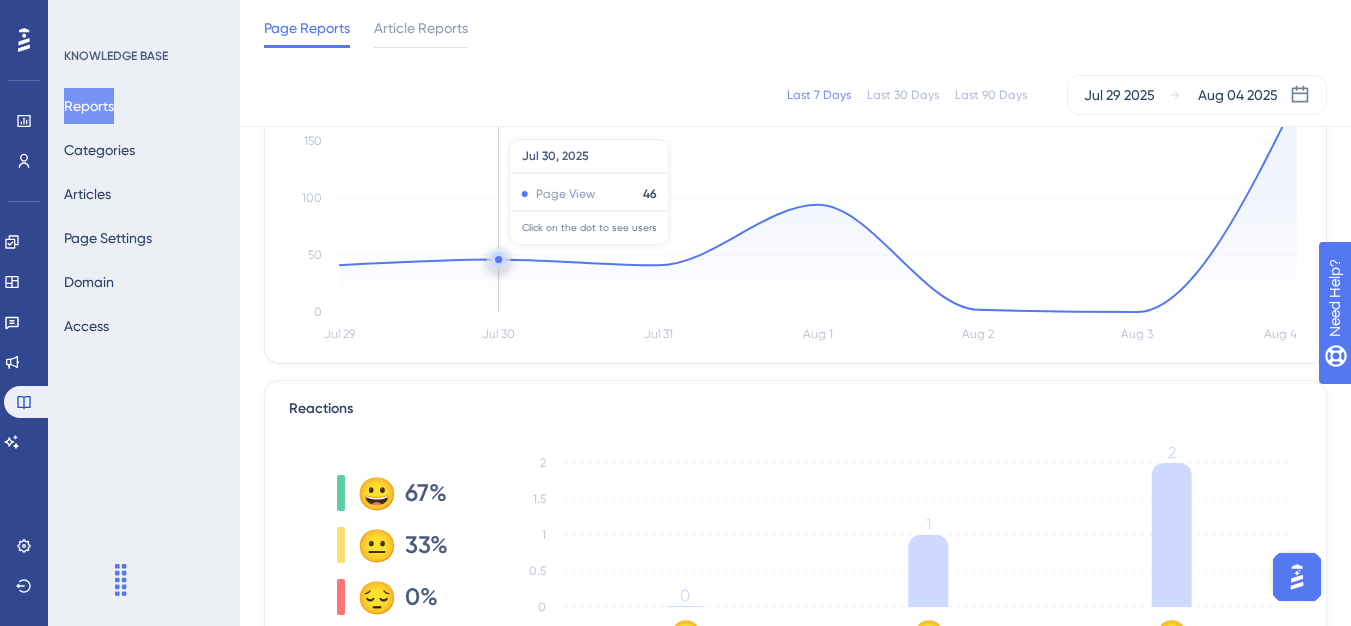 scroll, scrollTop: 300, scrollLeft: 0, axis: vertical 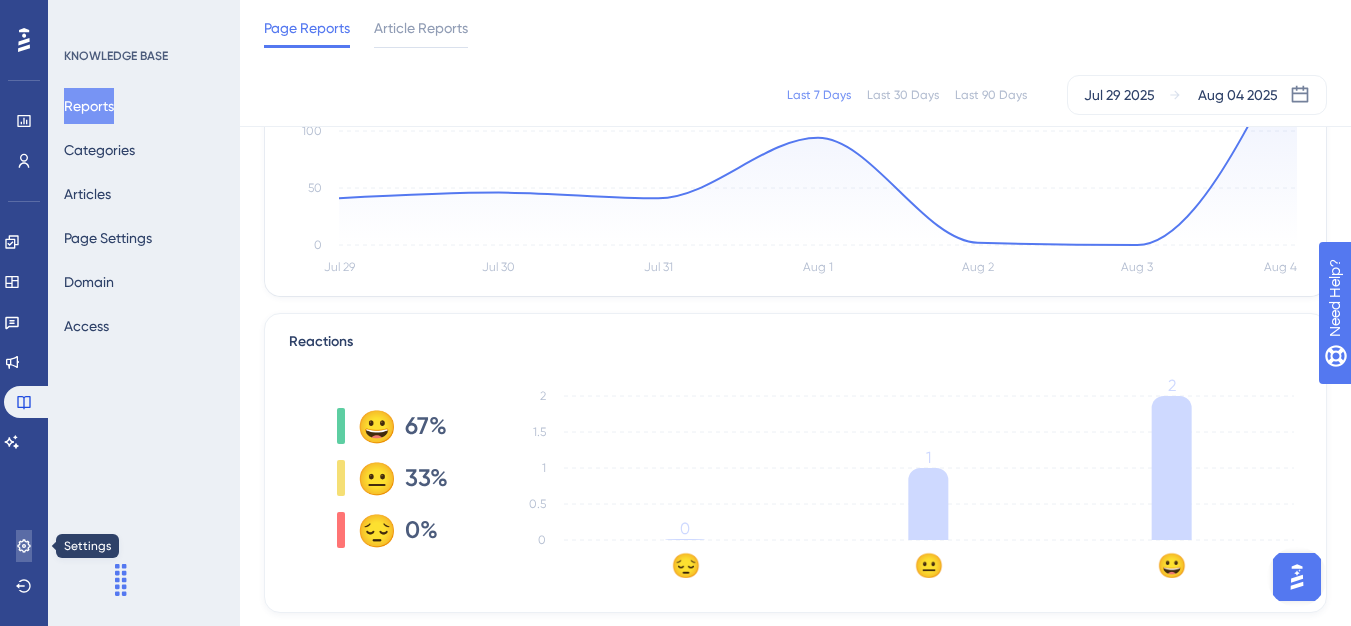 click at bounding box center (24, 546) 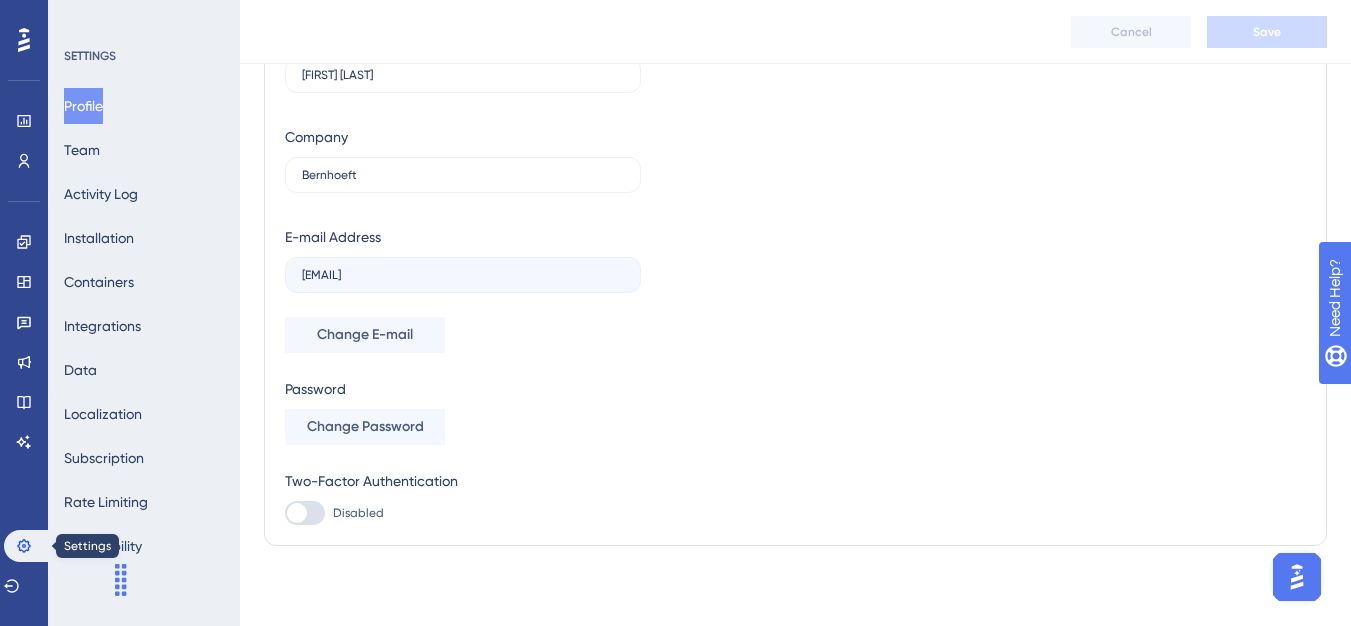 scroll, scrollTop: 0, scrollLeft: 0, axis: both 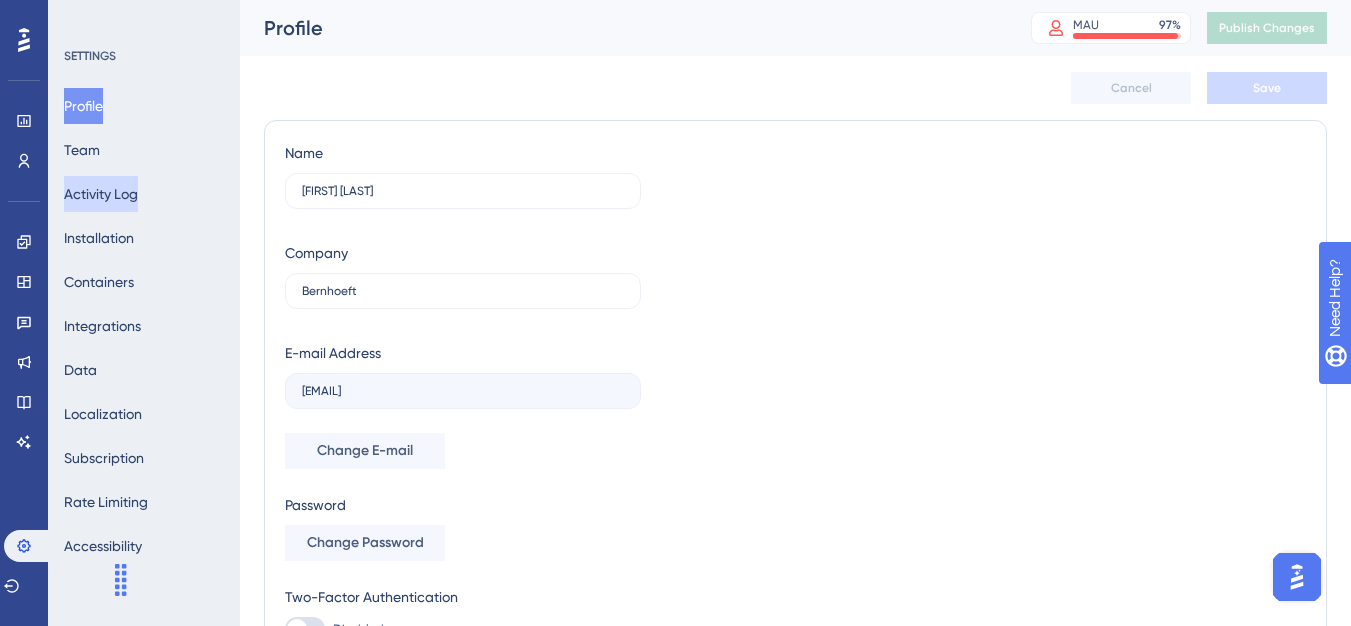 click on "Activity Log" at bounding box center (101, 194) 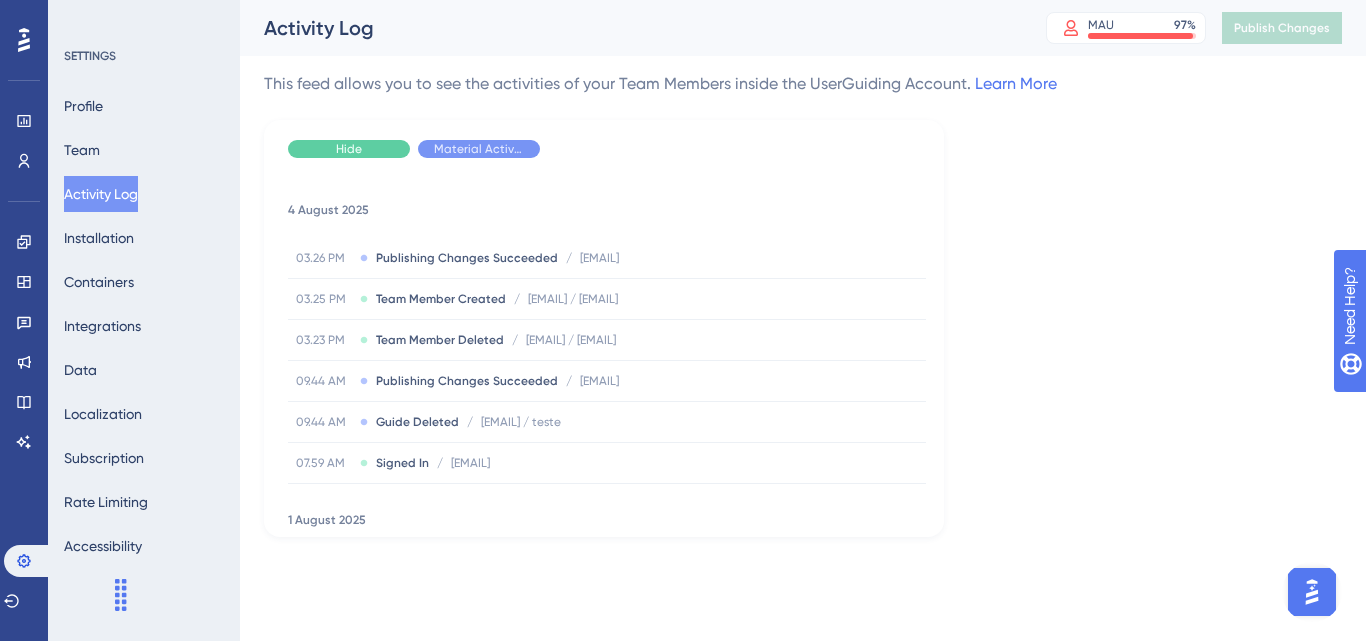 click on "Hide" at bounding box center (349, 149) 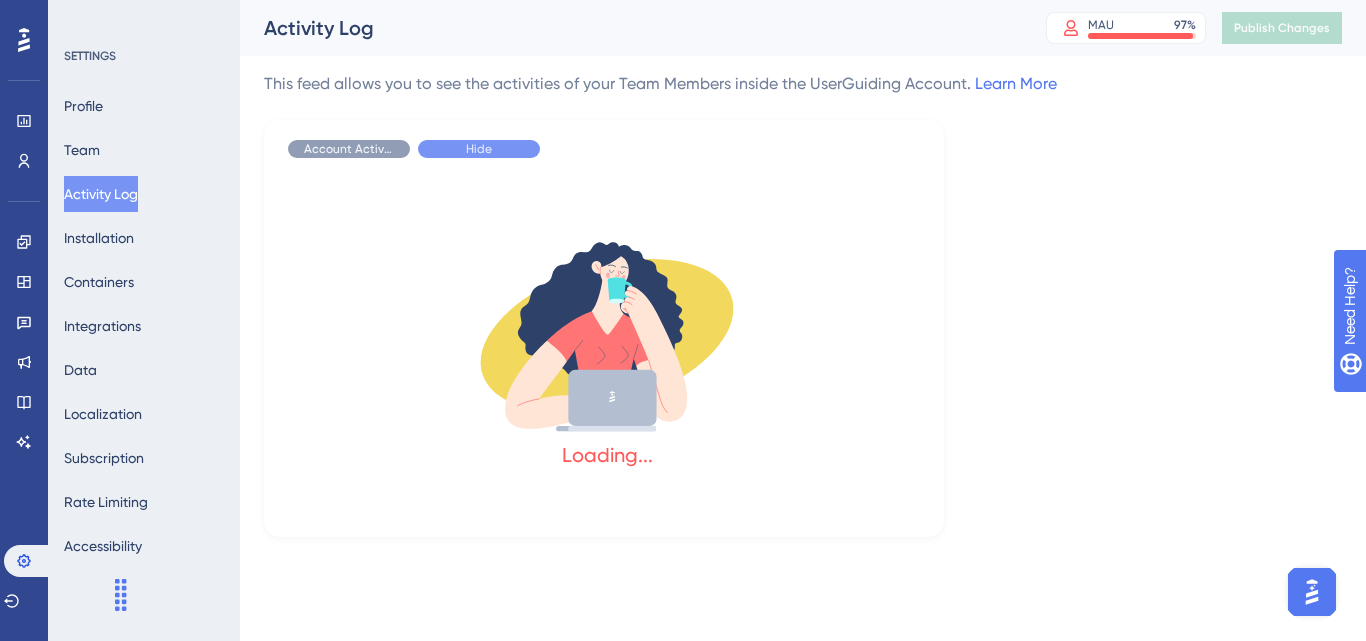 click on "Hide" at bounding box center [479, 149] 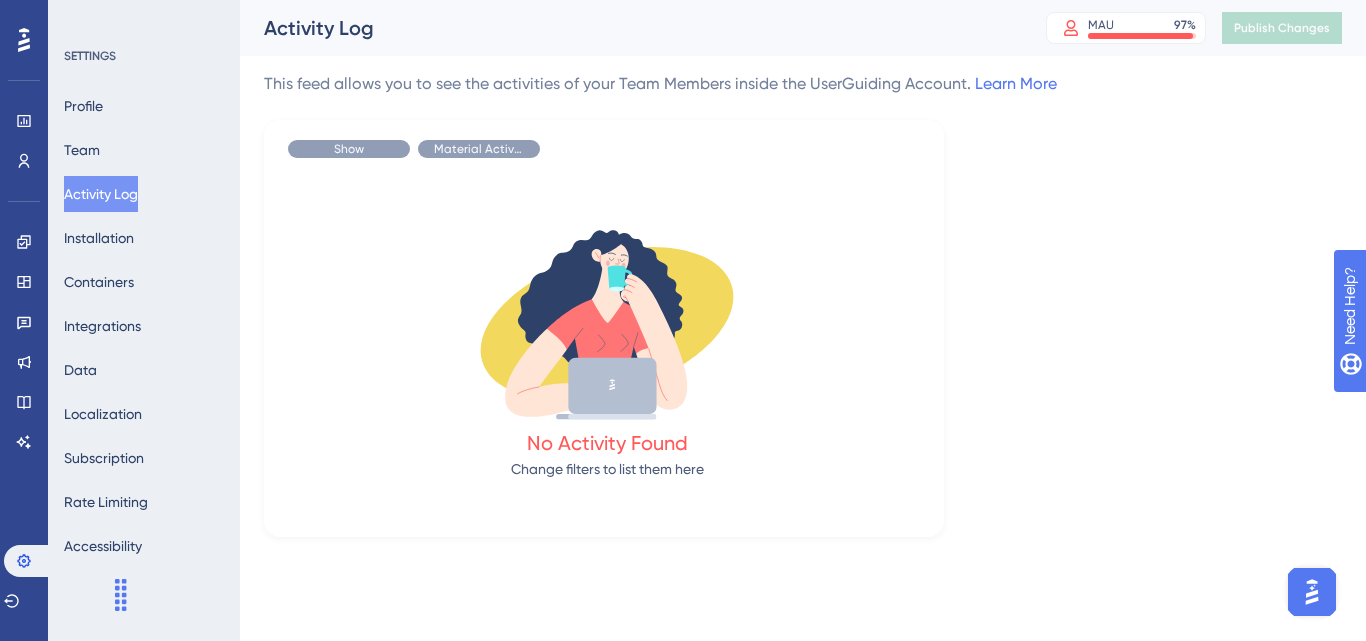 click on "Show" at bounding box center [349, 149] 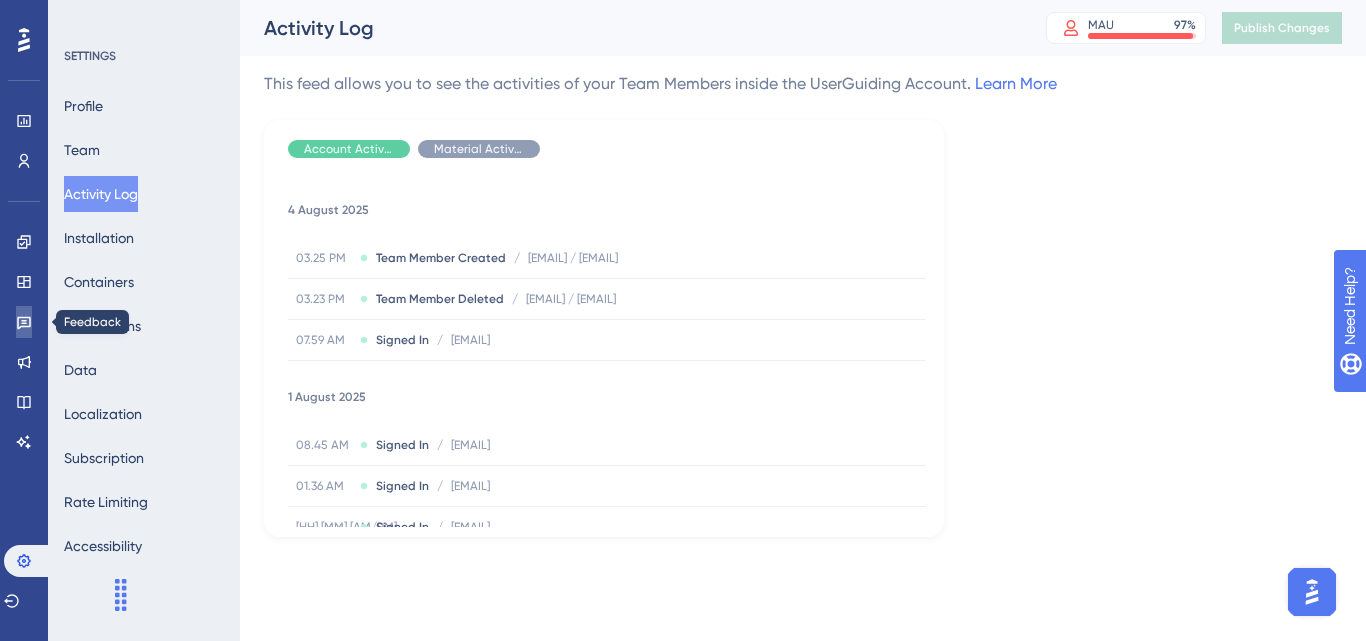 click 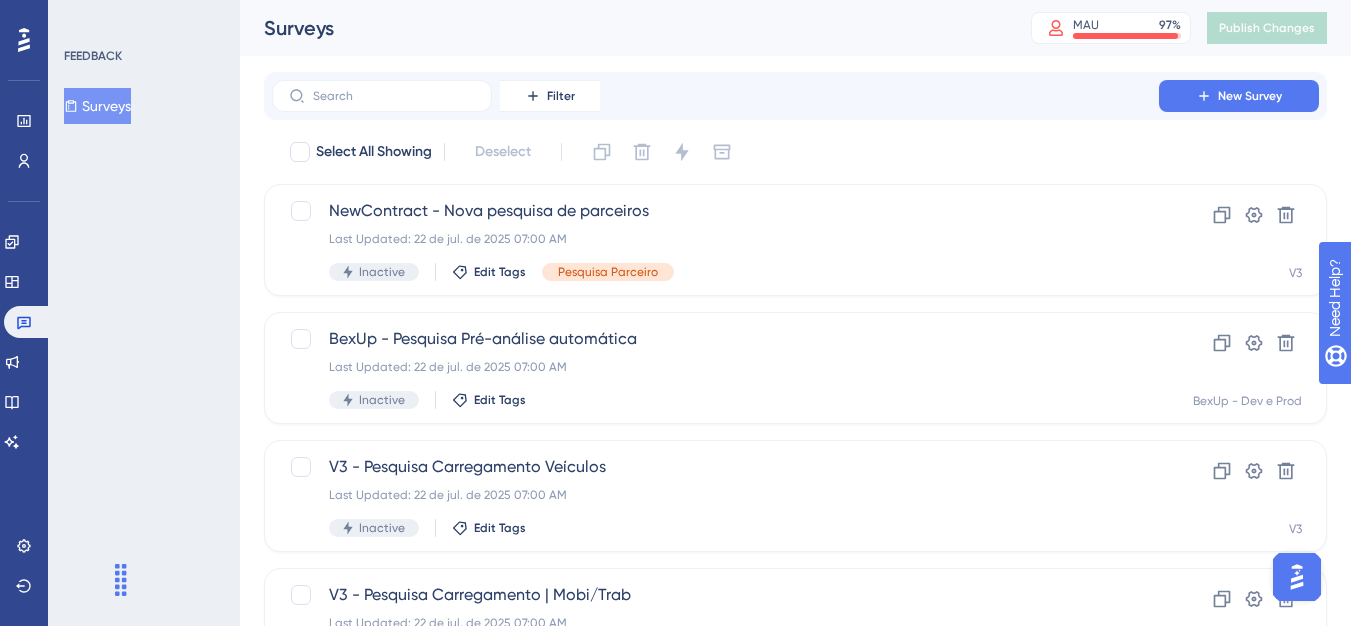 click on "Product Updates" at bounding box center (24, 362) 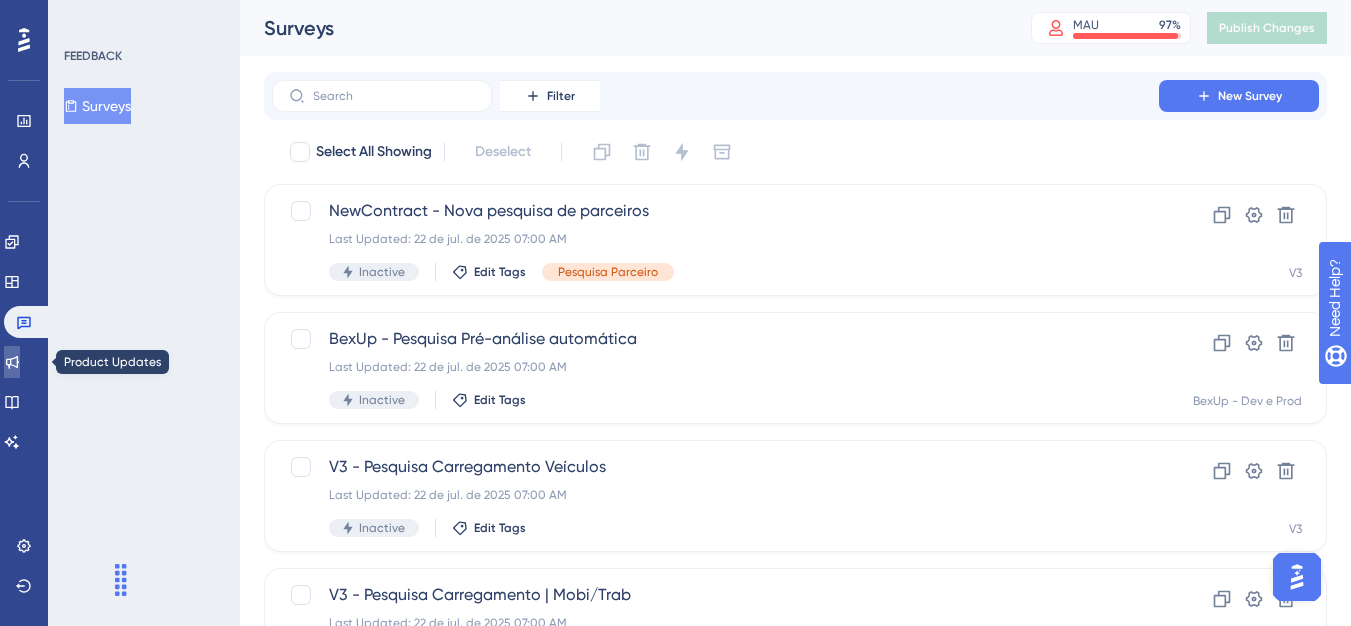 click at bounding box center (12, 362) 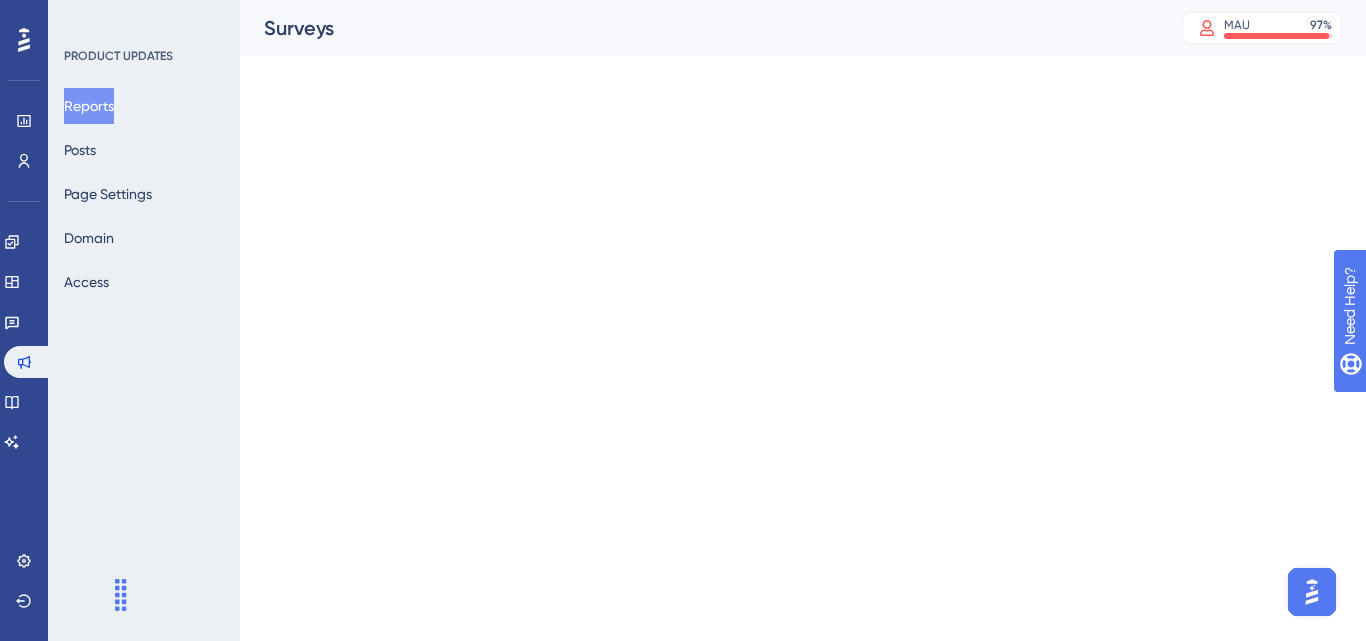 click on "Performance Users Engagement Widgets Feedback Product Updates Knowledge Base AI Assistant Settings Logout" at bounding box center [24, 320] 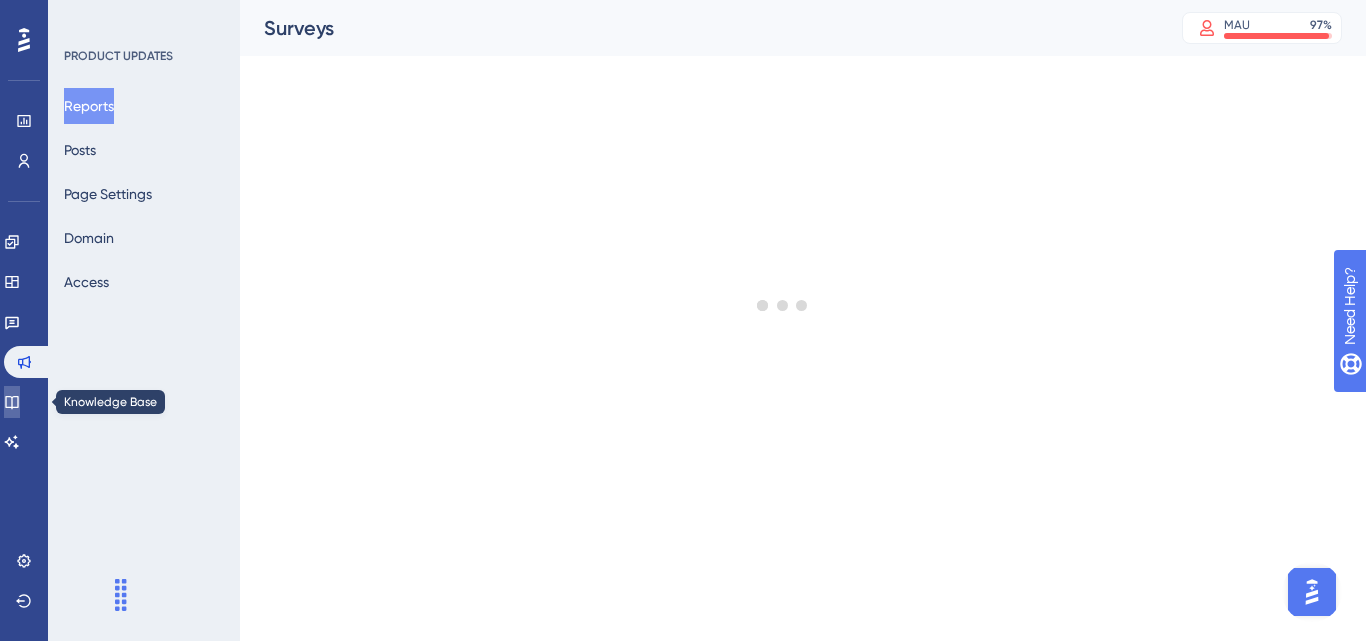 click at bounding box center (12, 402) 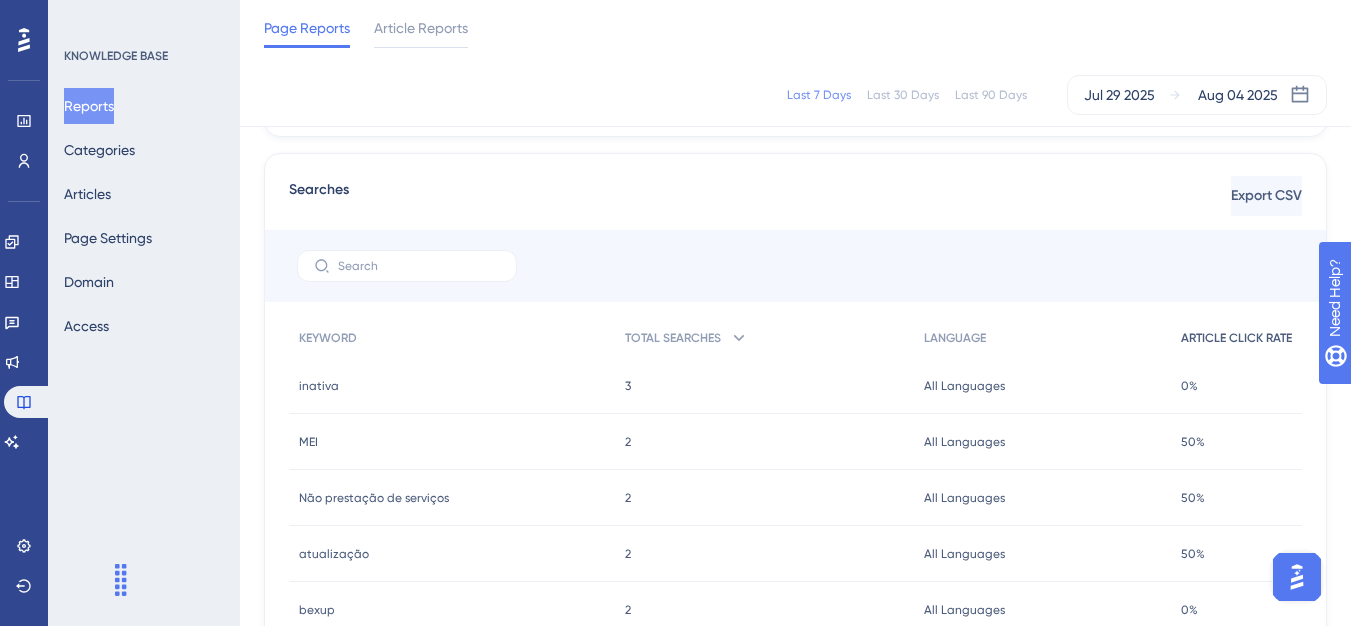 scroll, scrollTop: 800, scrollLeft: 0, axis: vertical 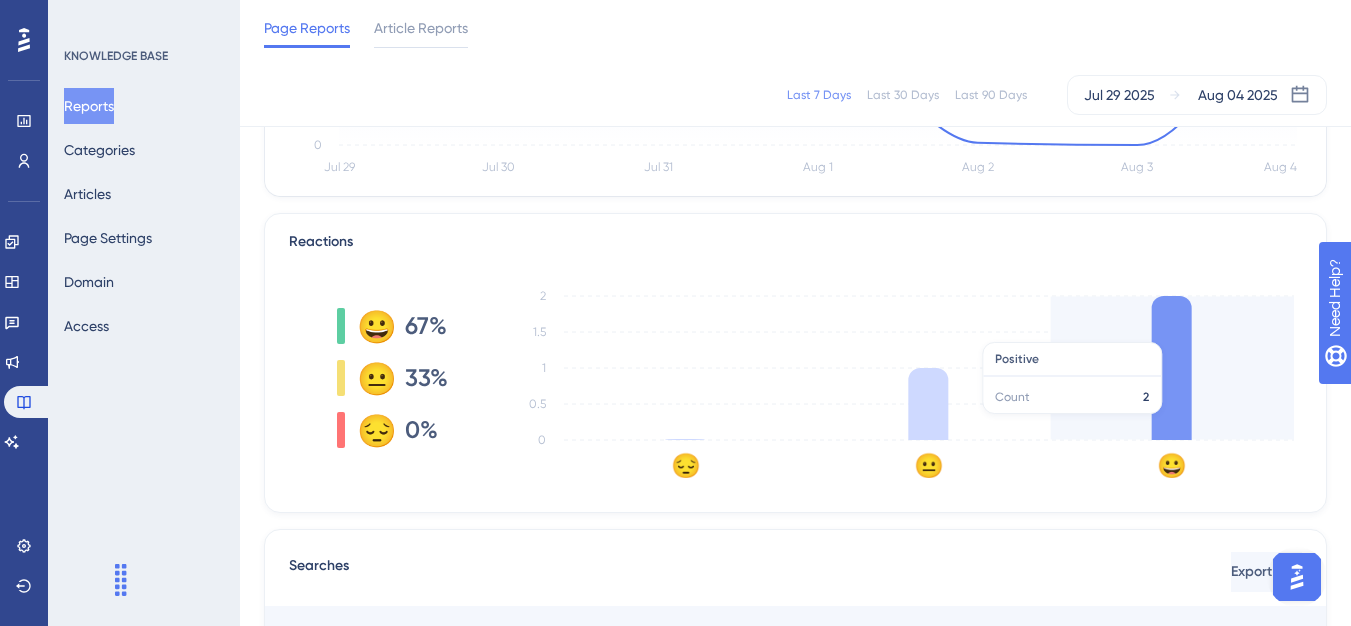 click 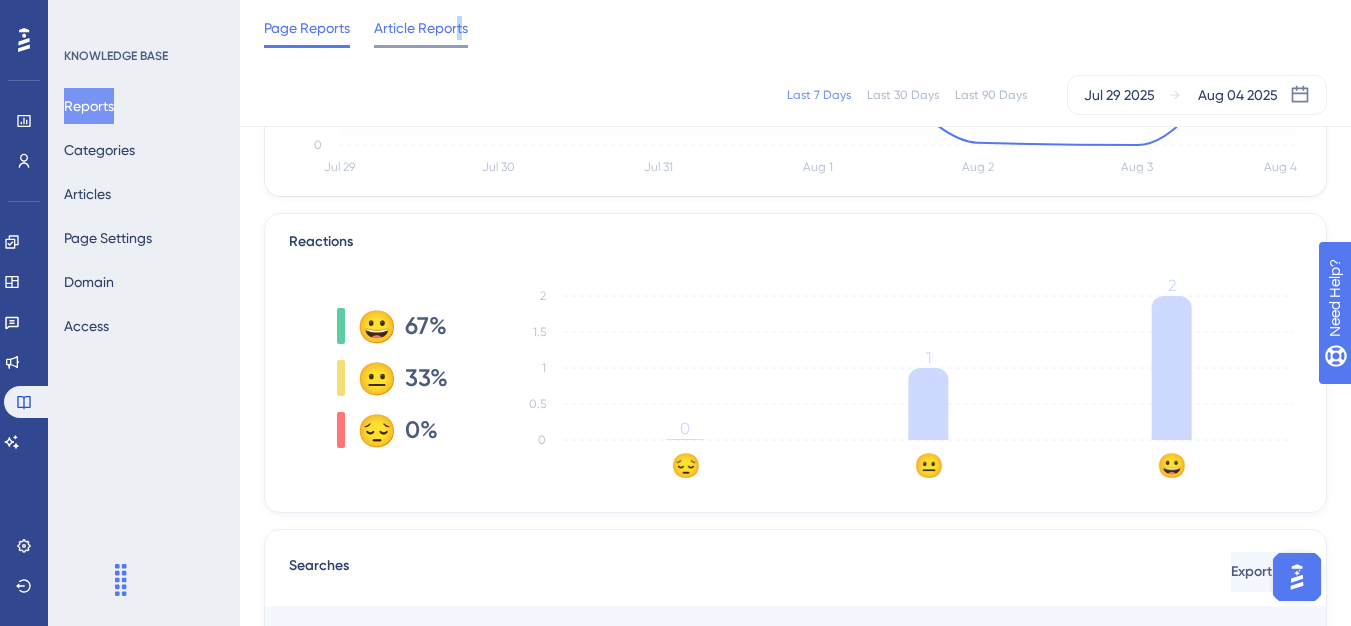 click on "Article Reports" at bounding box center [421, 28] 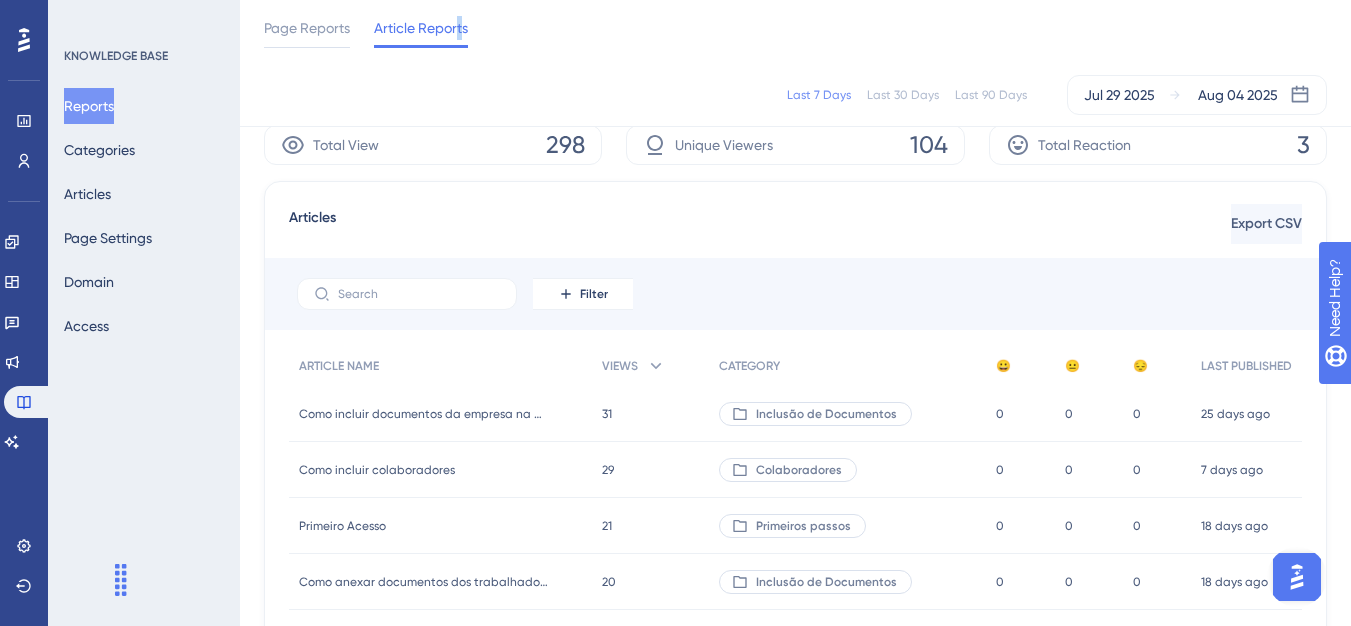 scroll, scrollTop: 270, scrollLeft: 0, axis: vertical 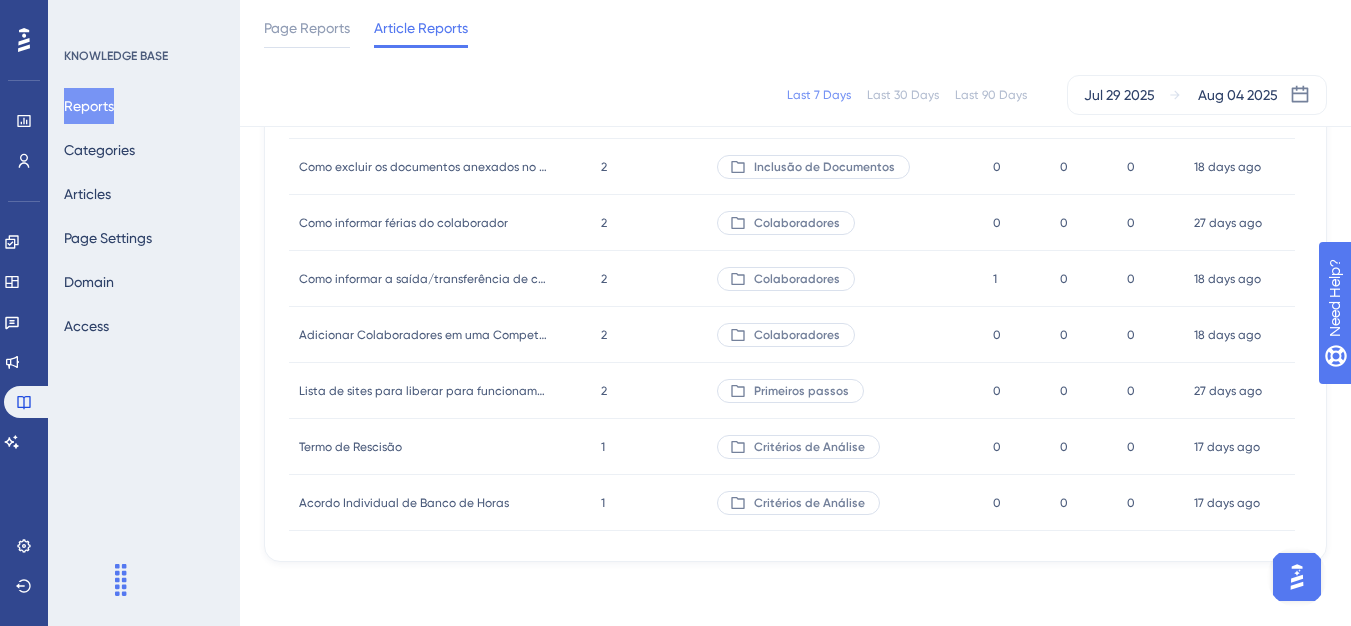 click on "Colaboradores" at bounding box center [845, 279] 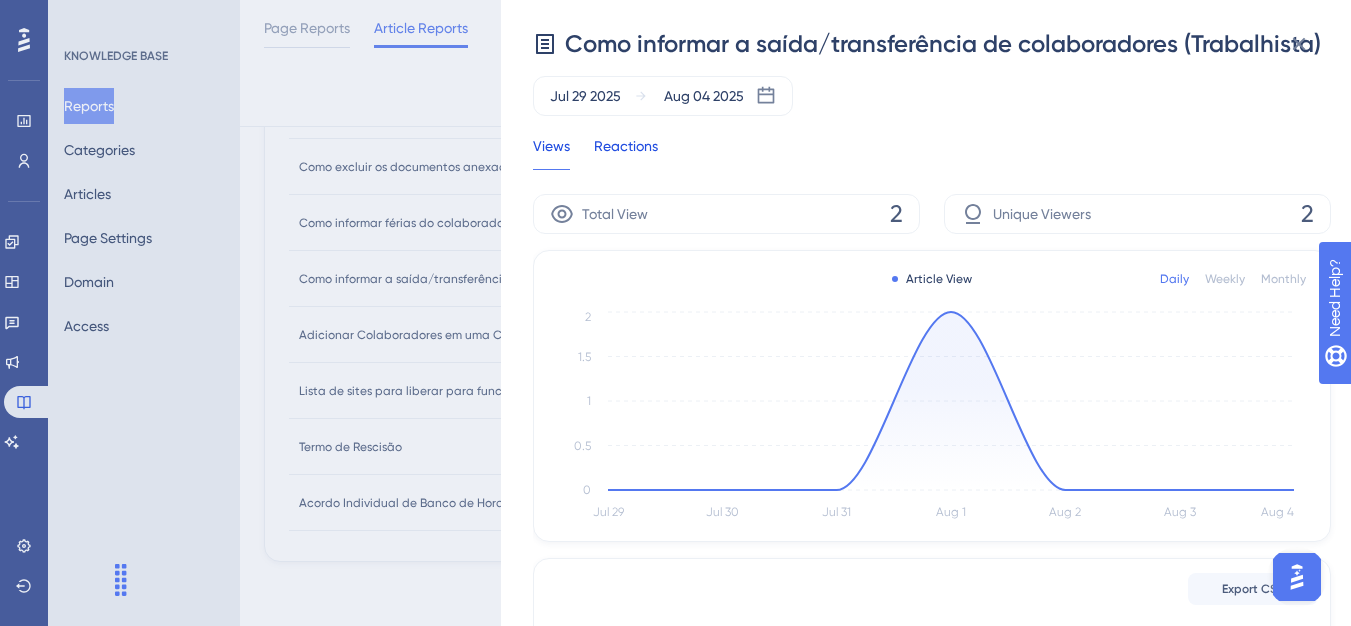 click on "Reactions" at bounding box center [626, 152] 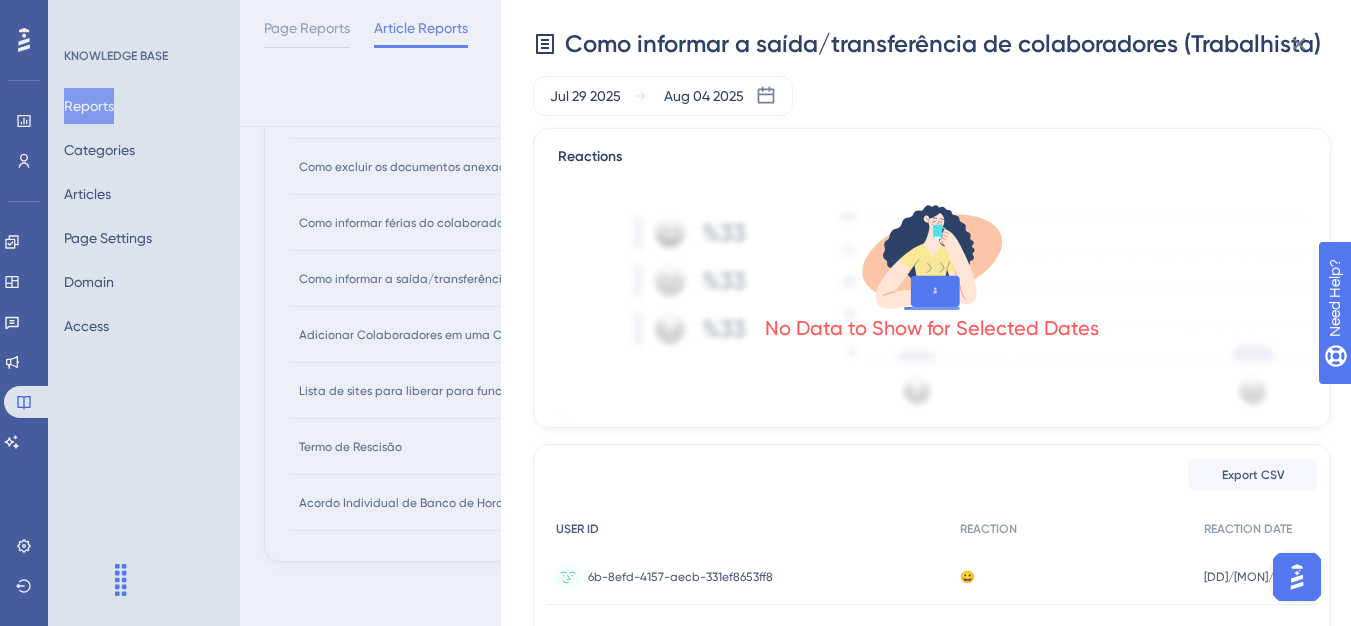 scroll, scrollTop: 259, scrollLeft: 0, axis: vertical 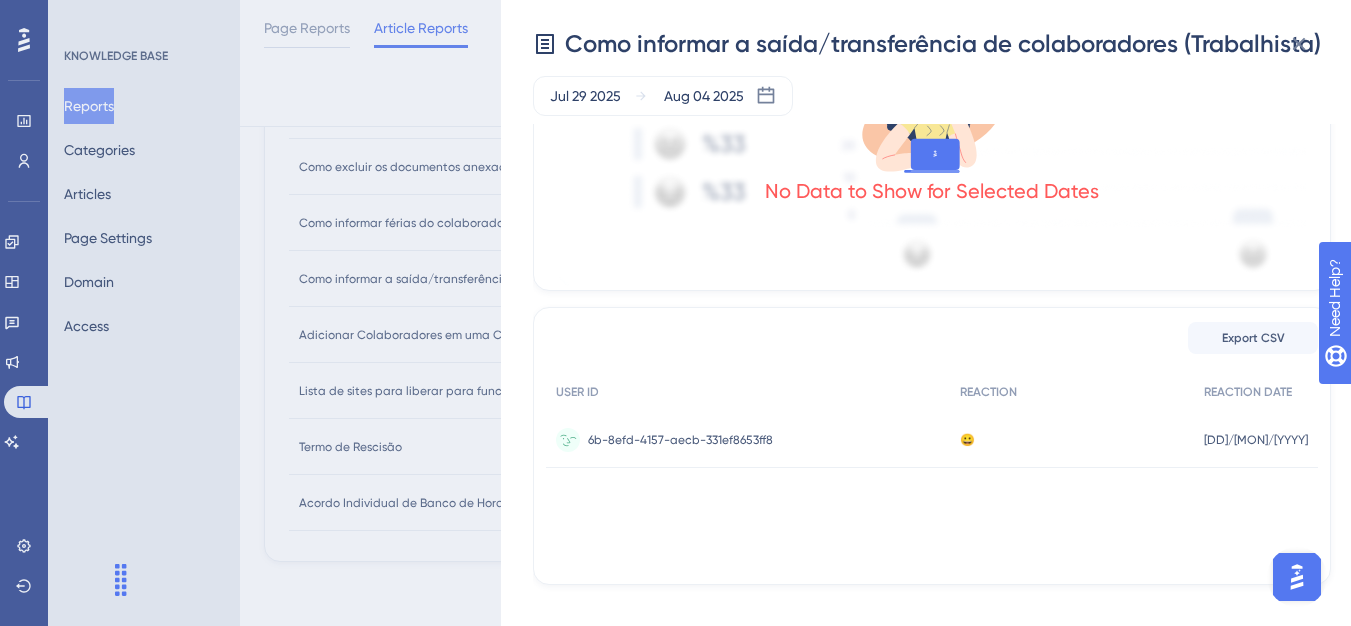 click on "6b-8efd-4157-aecb-331ef8653ff8" at bounding box center (680, 440) 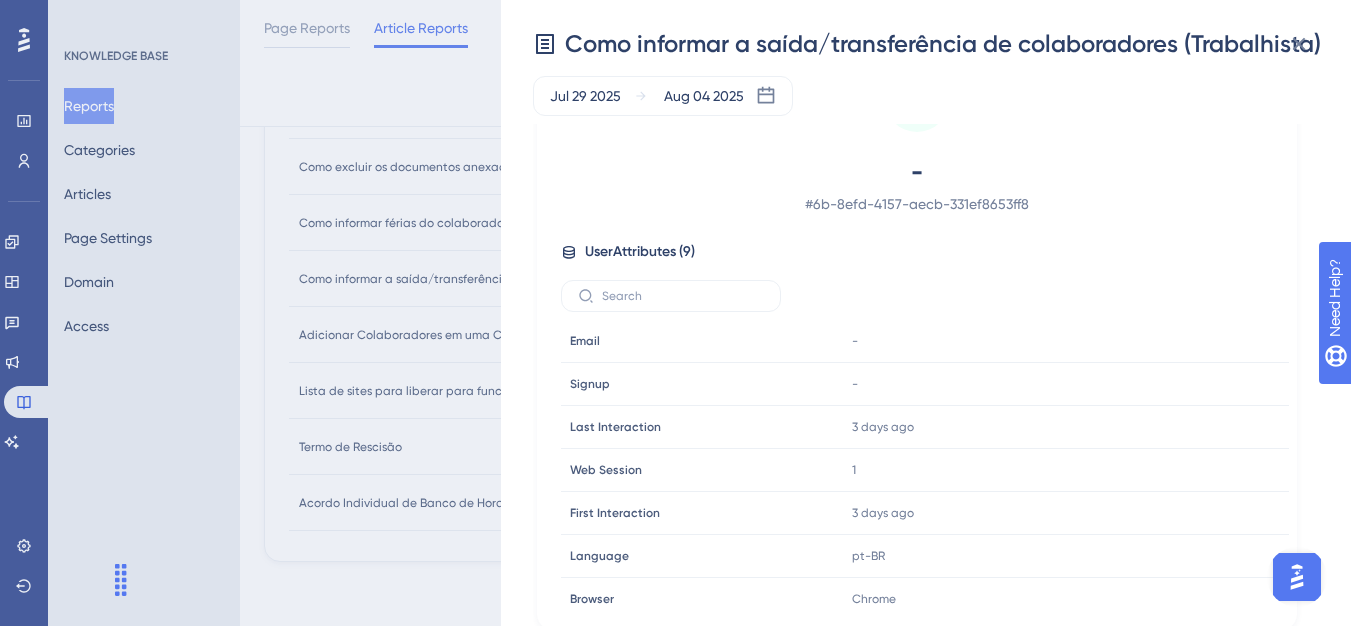 scroll, scrollTop: 559, scrollLeft: 0, axis: vertical 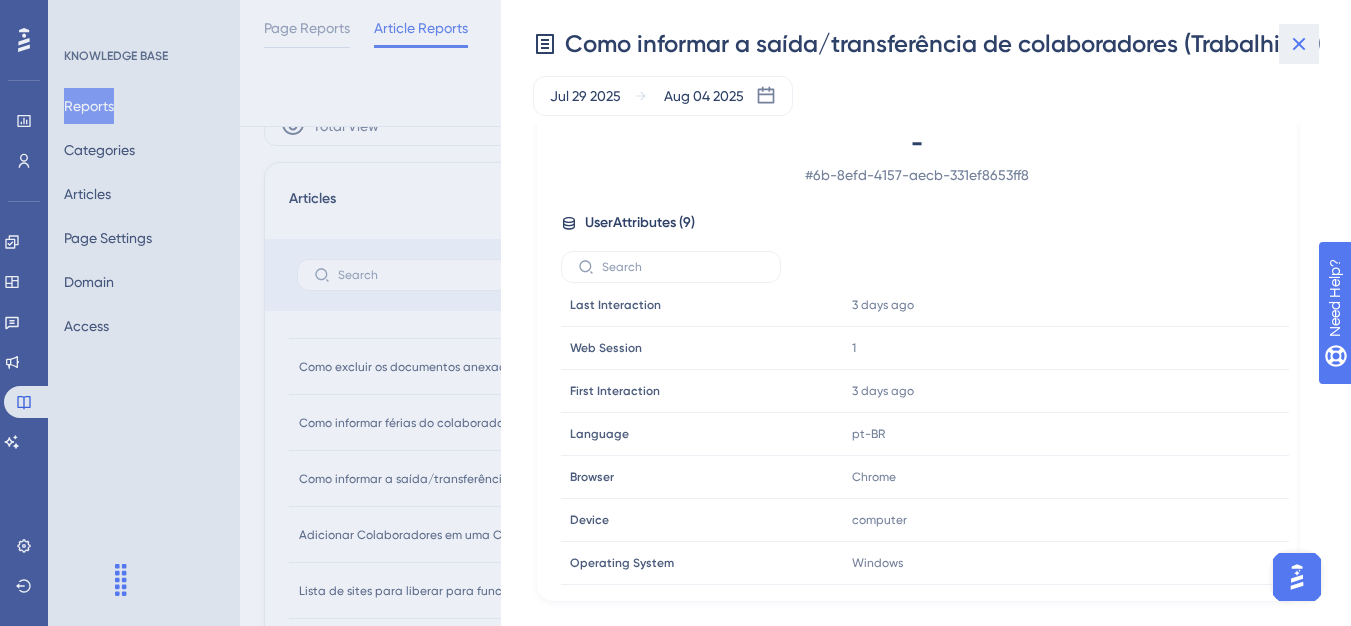 click 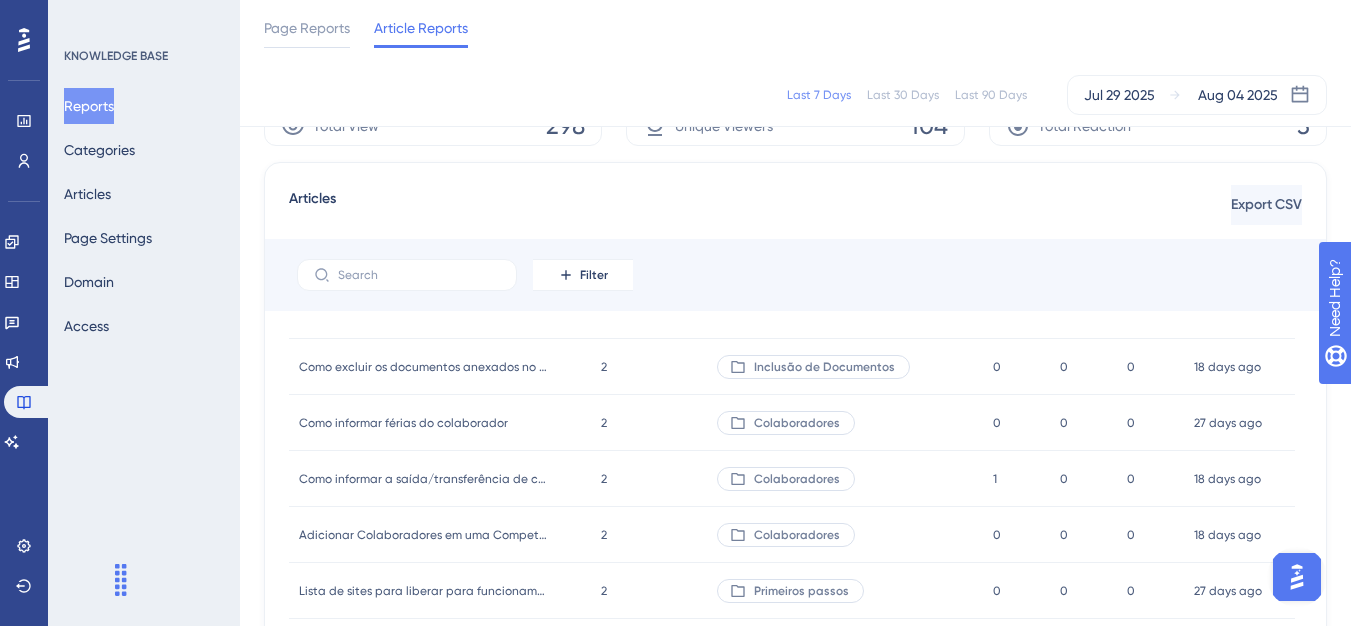 click on "Reports Categories Articles Page Settings Domain Access" at bounding box center (145, 216) 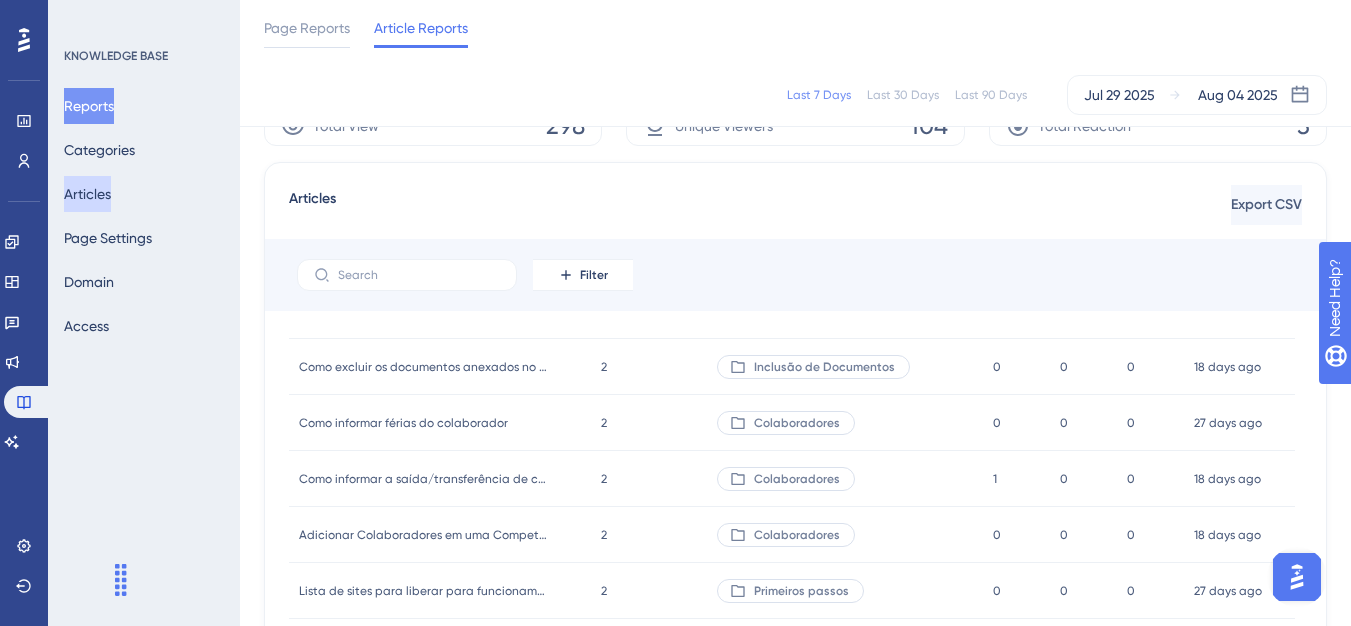 click on "Articles" at bounding box center [87, 194] 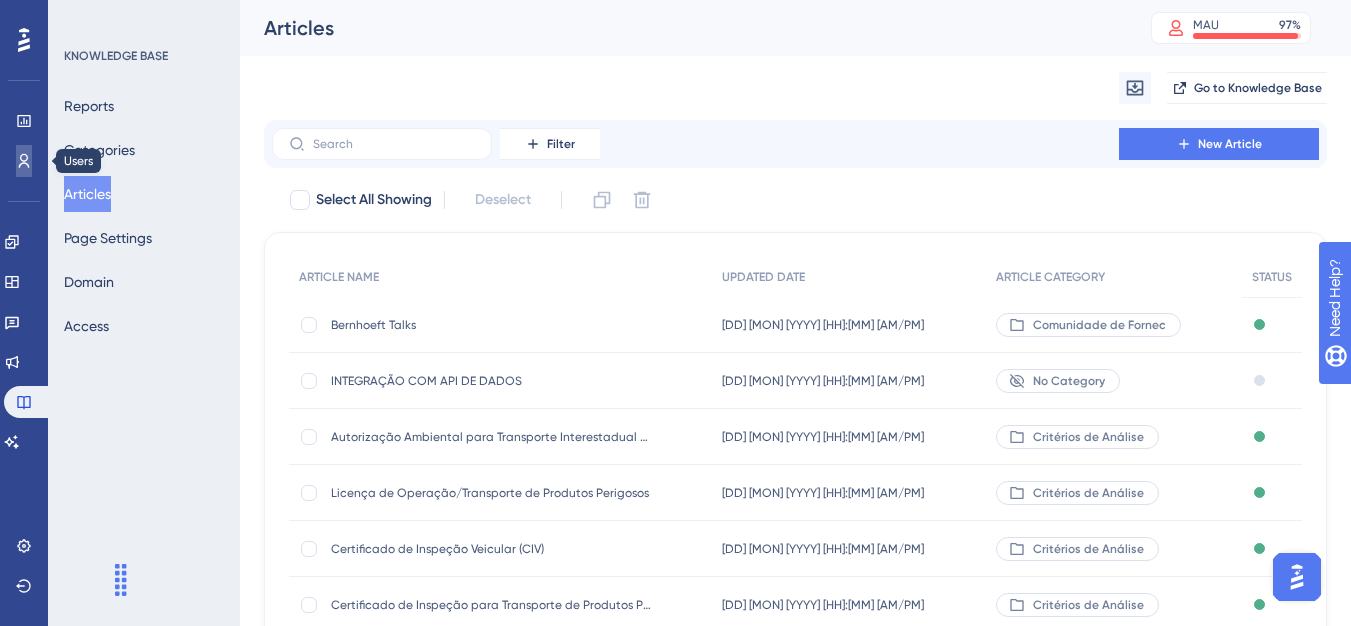 click 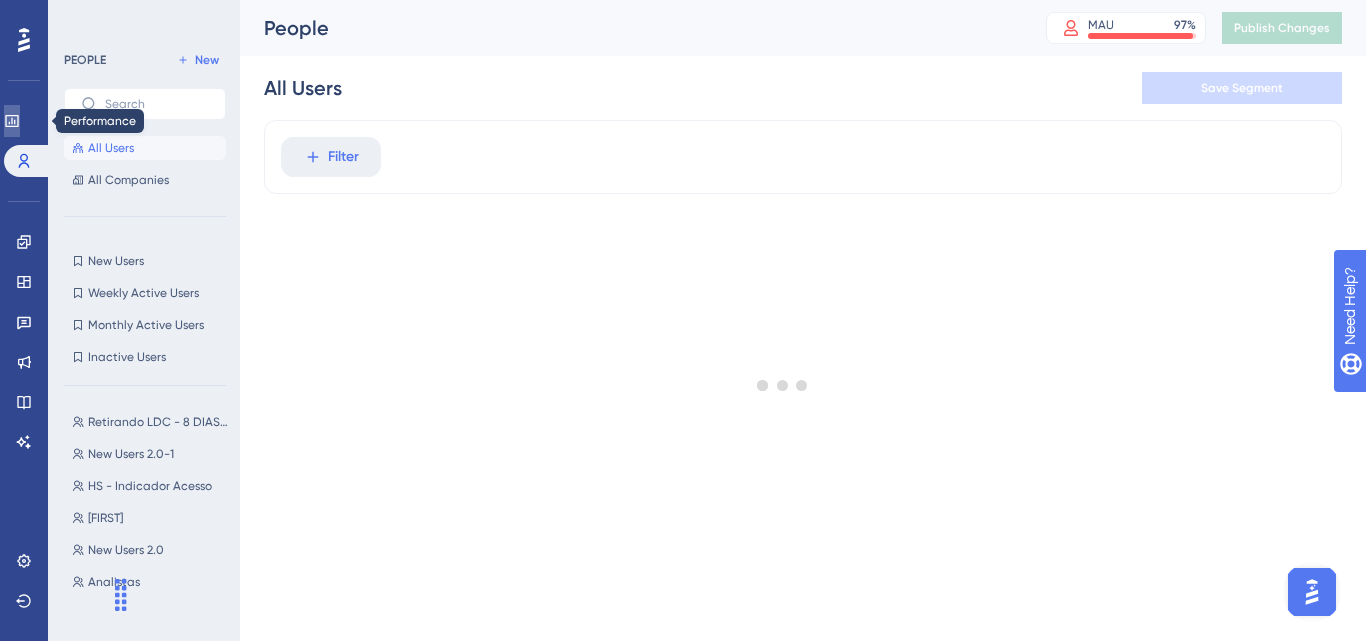 click at bounding box center (12, 121) 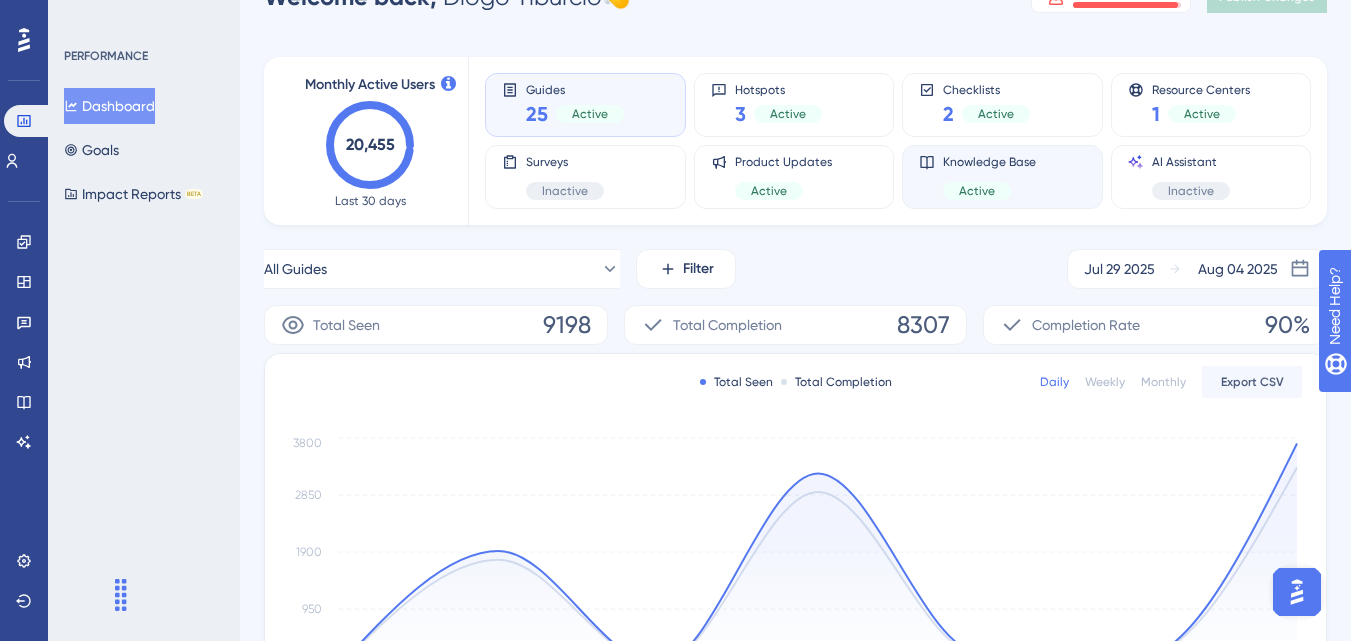 scroll, scrollTop: 54, scrollLeft: 0, axis: vertical 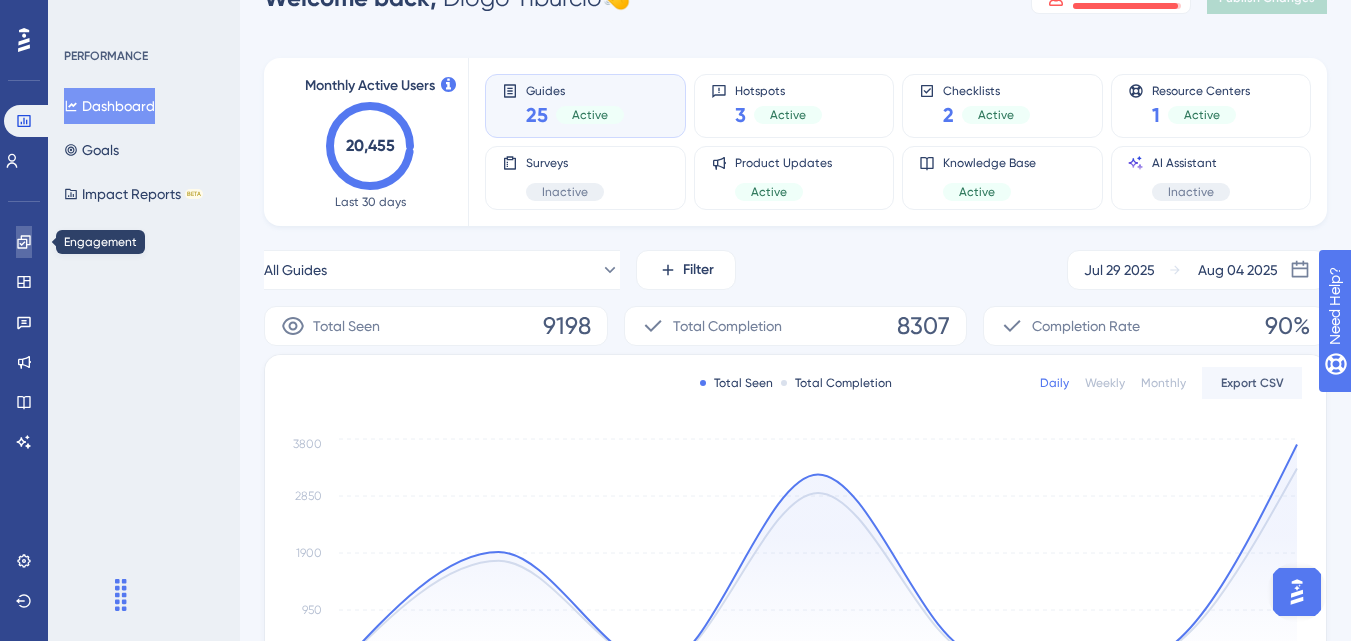click at bounding box center (24, 242) 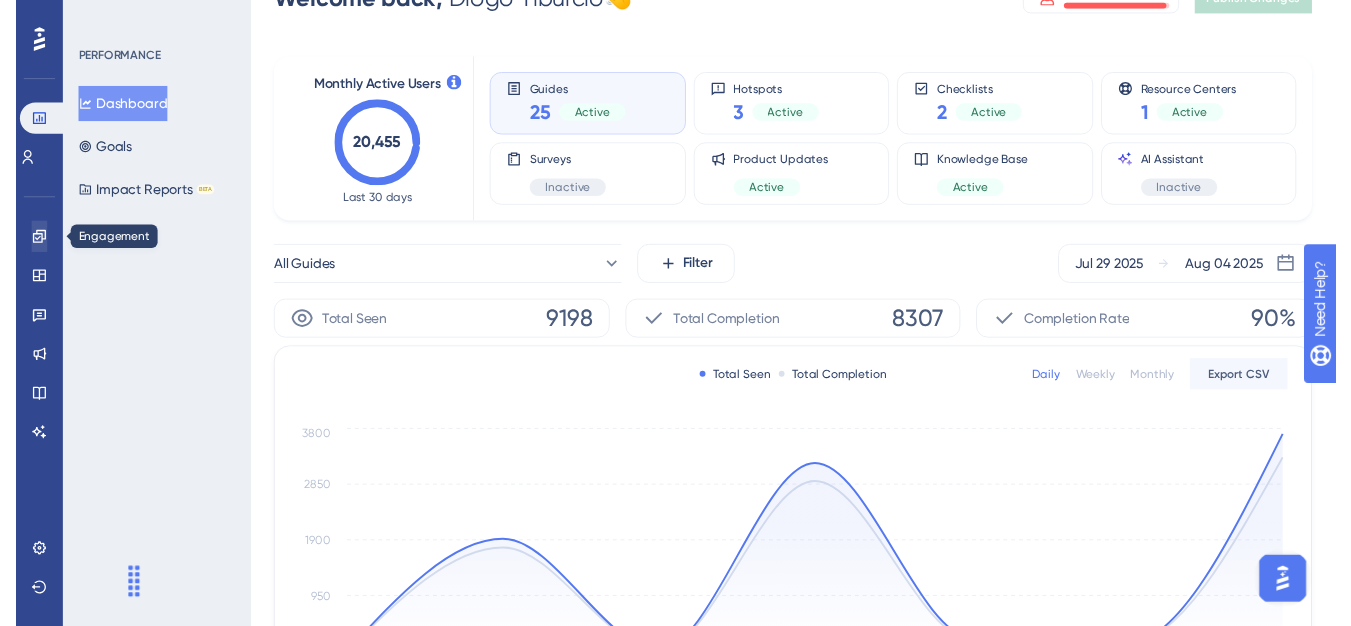 scroll, scrollTop: 0, scrollLeft: 0, axis: both 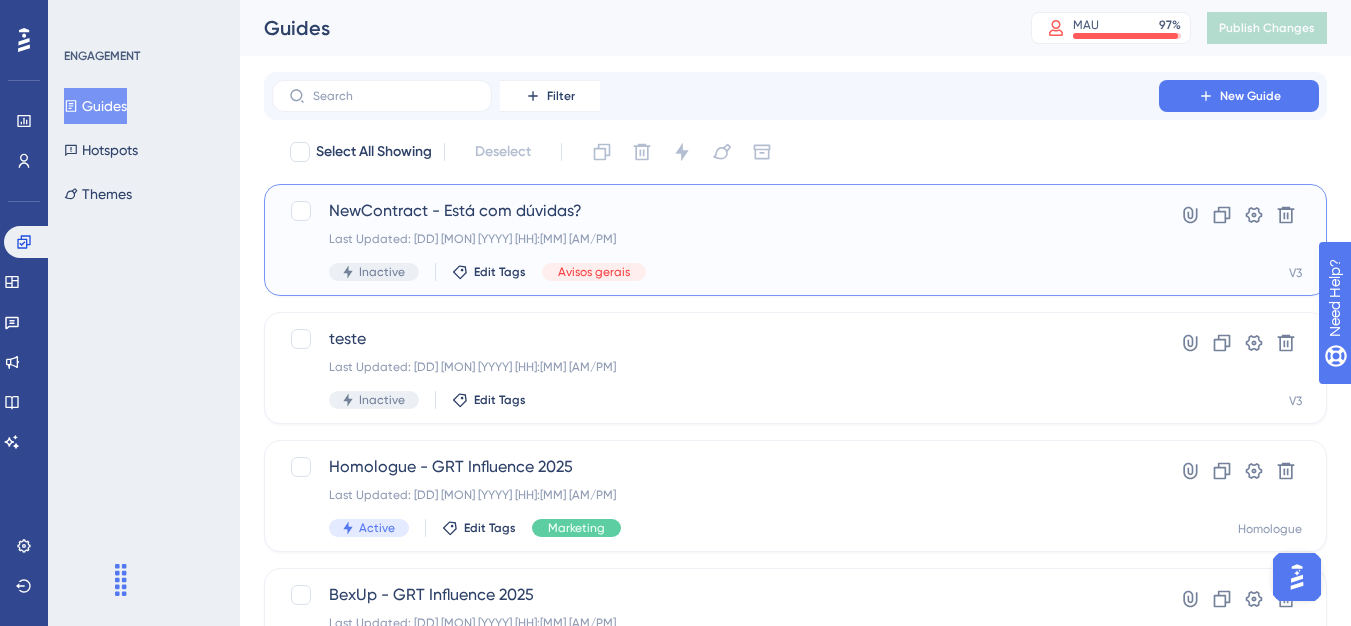 click on "Last Updated: [DD] [MON] [YYYY] [HH]:[MM] [AM/PM]" at bounding box center [715, 239] 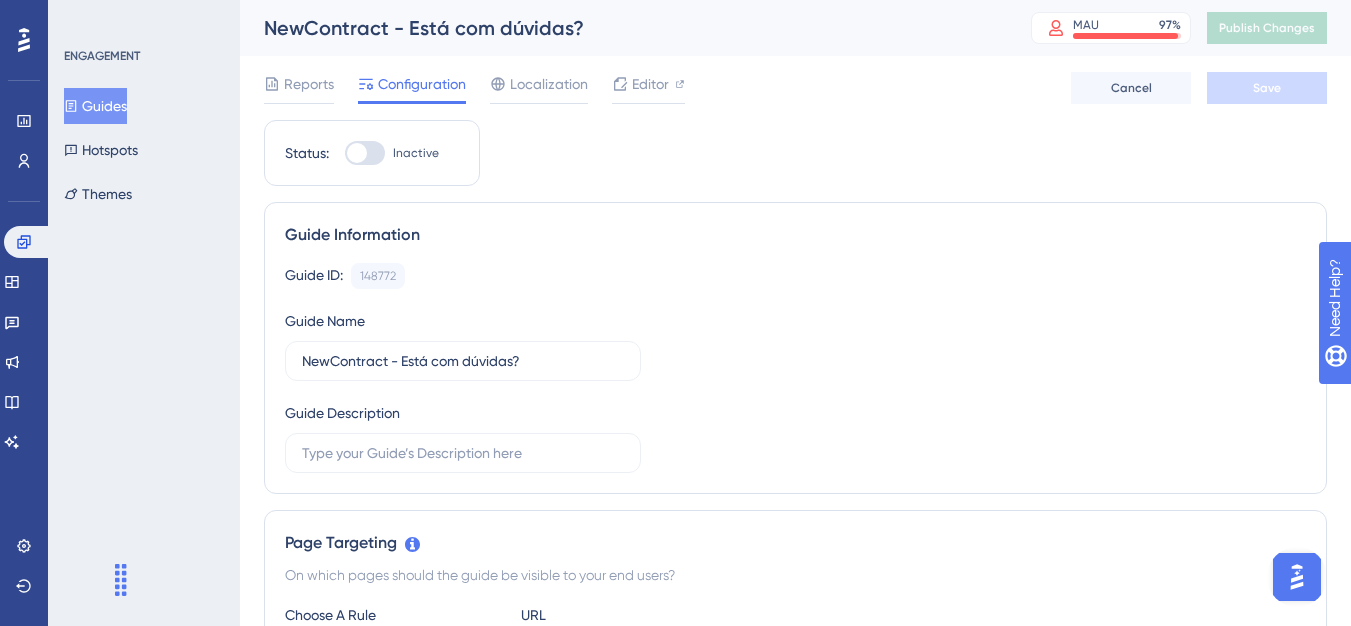 click at bounding box center [357, 153] 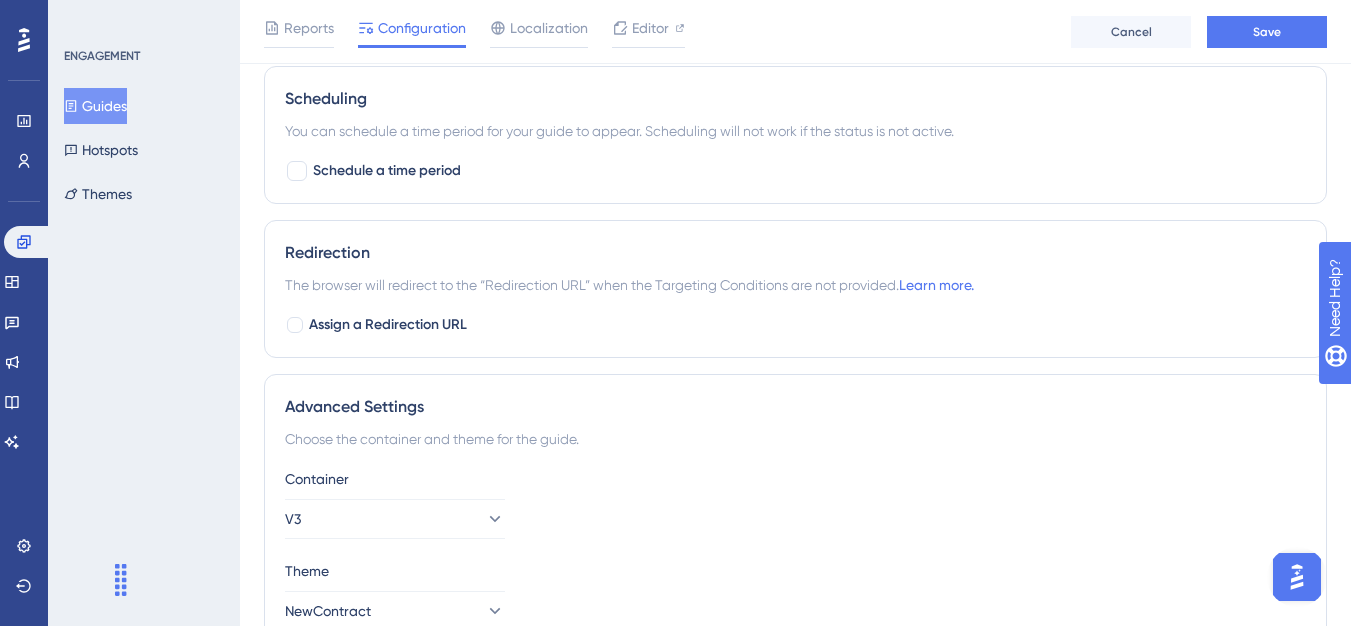 scroll, scrollTop: 1684, scrollLeft: 0, axis: vertical 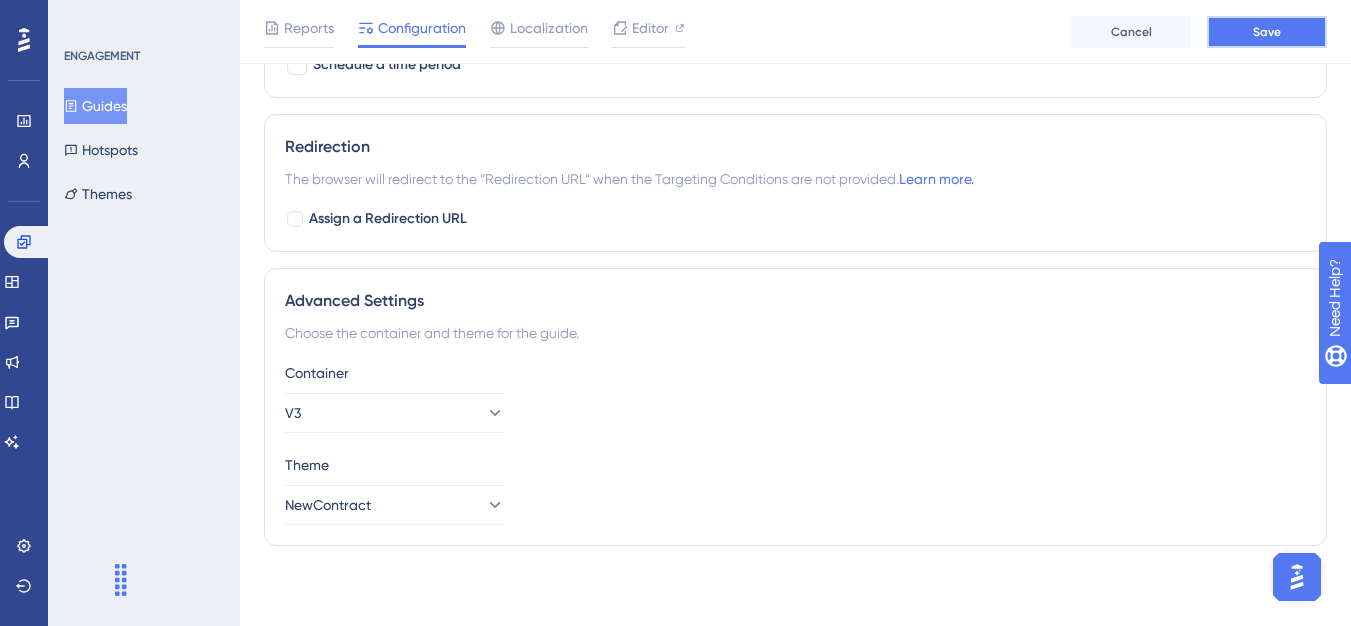 click on "Save" at bounding box center (1267, 32) 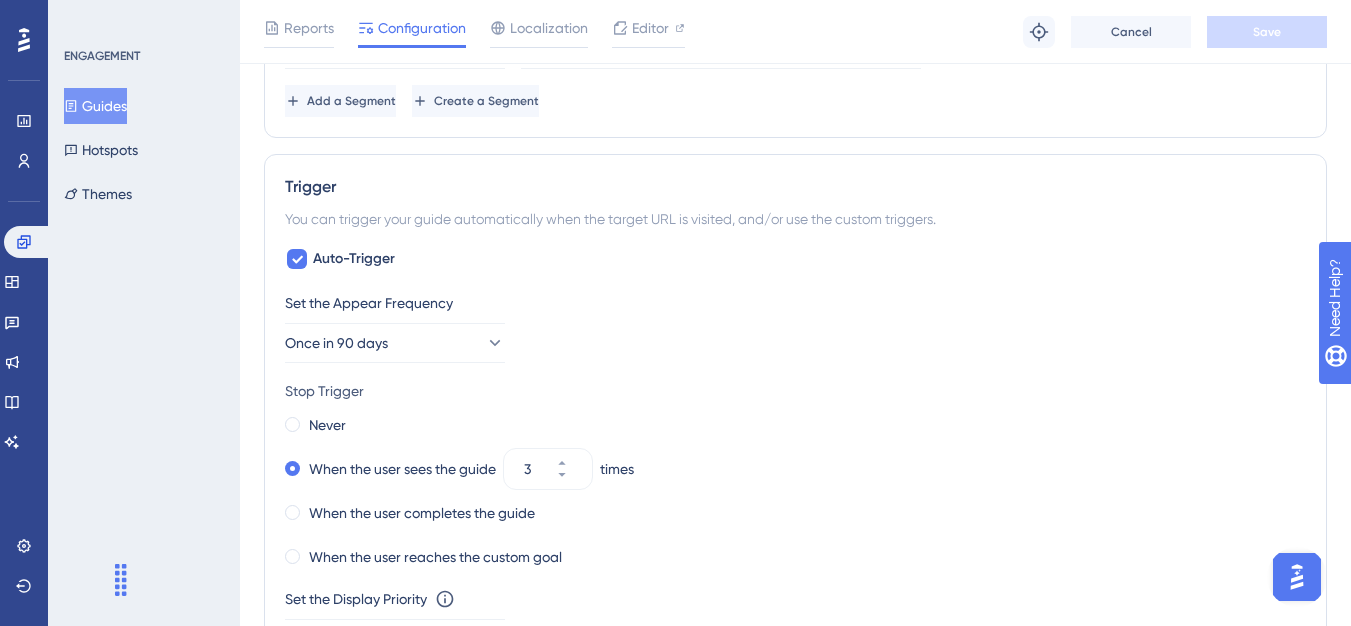 scroll, scrollTop: 800, scrollLeft: 0, axis: vertical 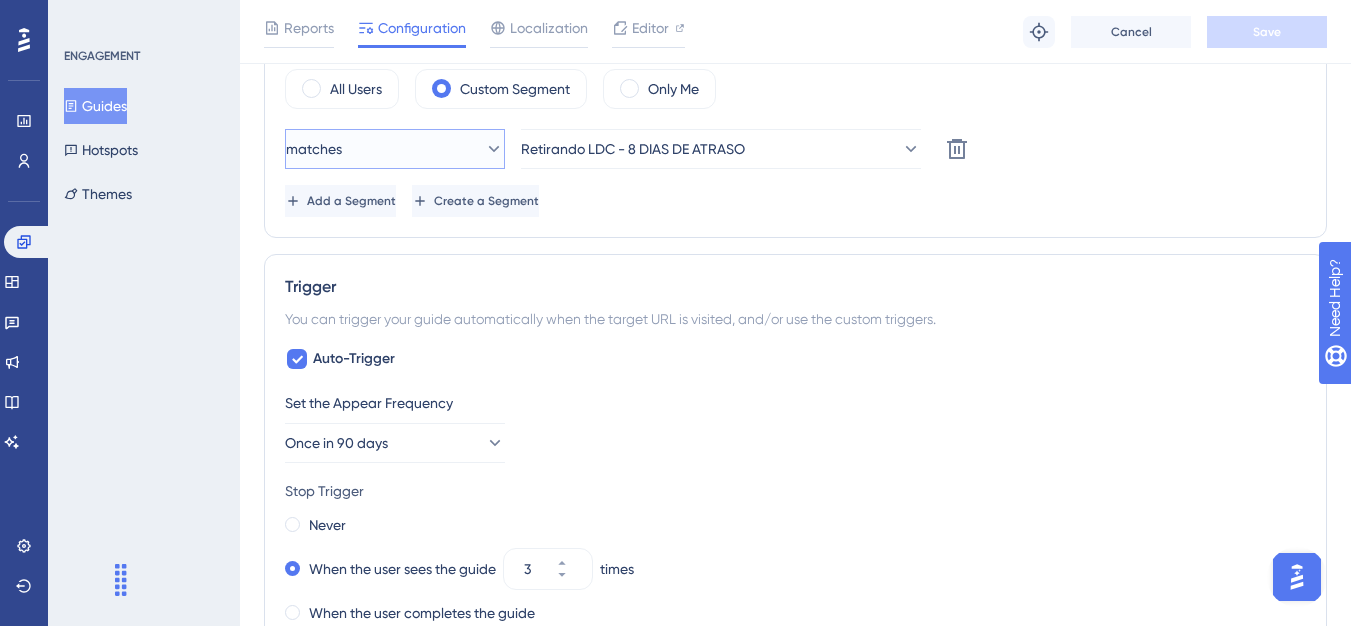 click on "matches" at bounding box center (314, 149) 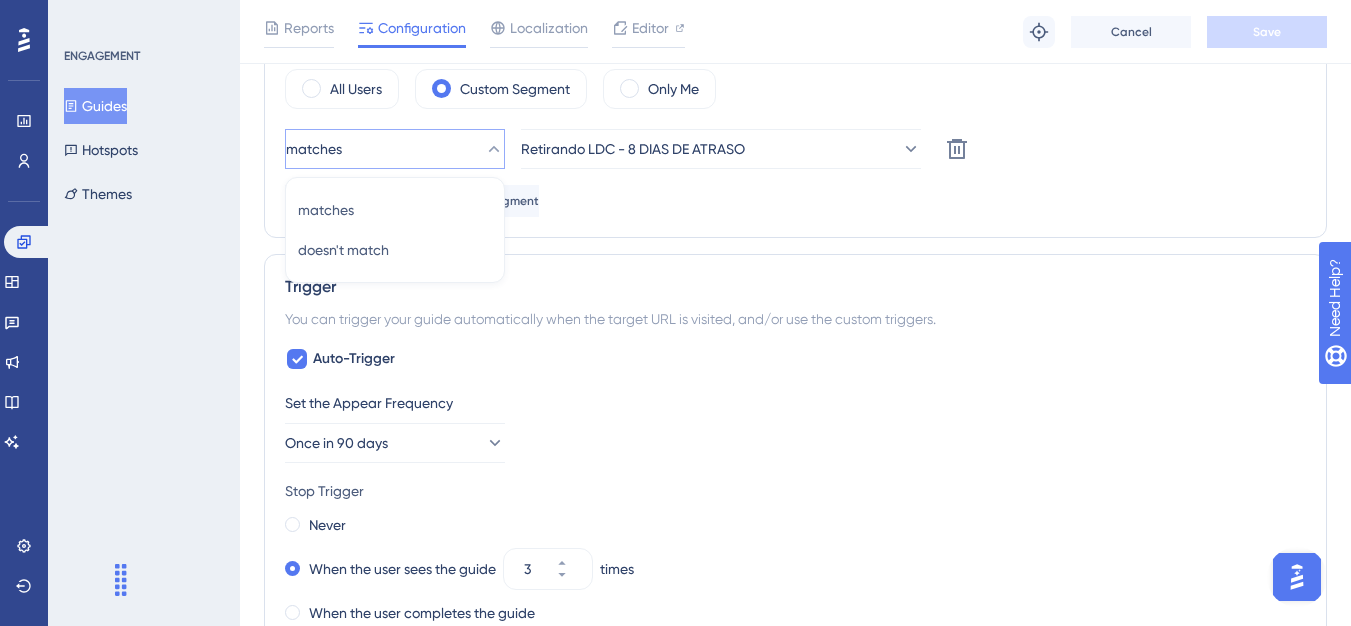 click on "matches" at bounding box center [314, 149] 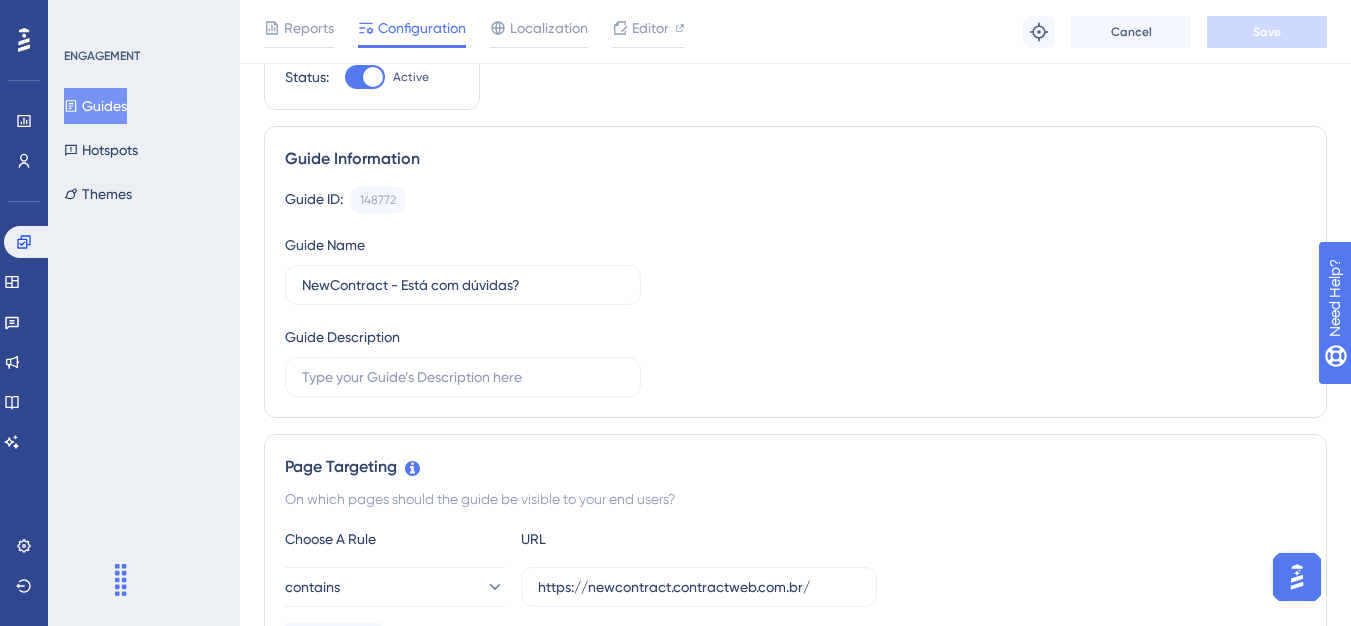 scroll, scrollTop: 0, scrollLeft: 0, axis: both 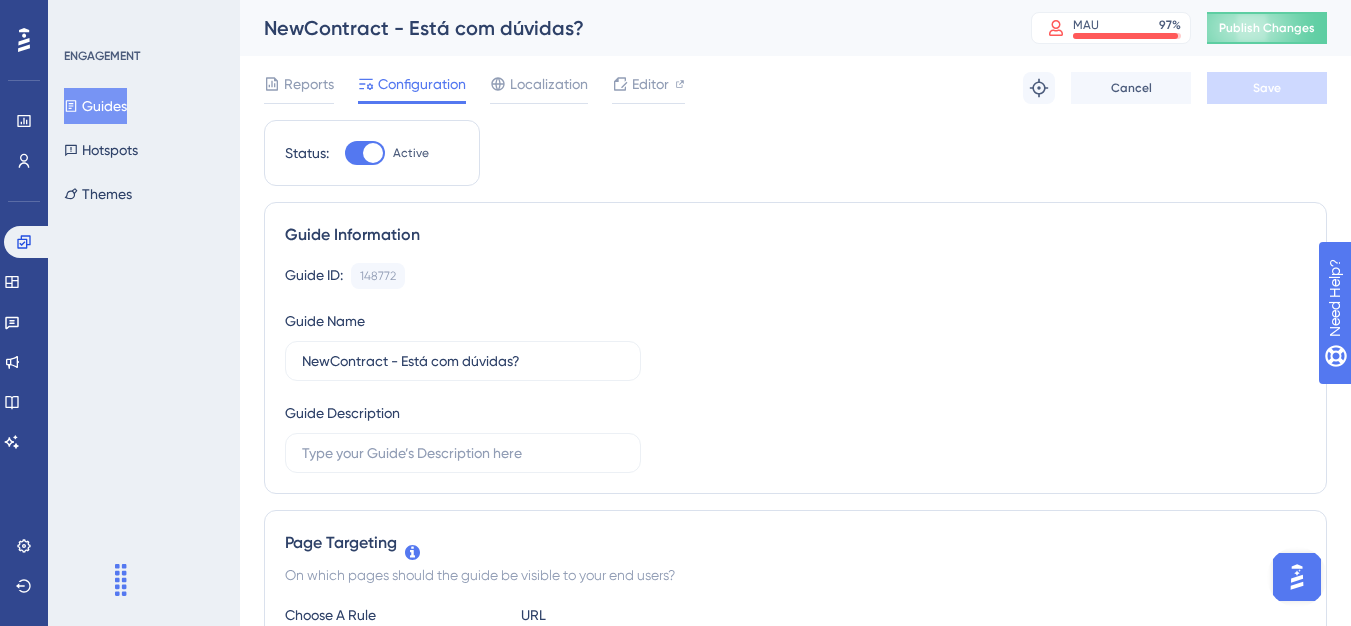 click on "NewContract - Está com dúvidas? MAU 97 % Click to see add-on and upgrade options Publish Changes" at bounding box center [795, 28] 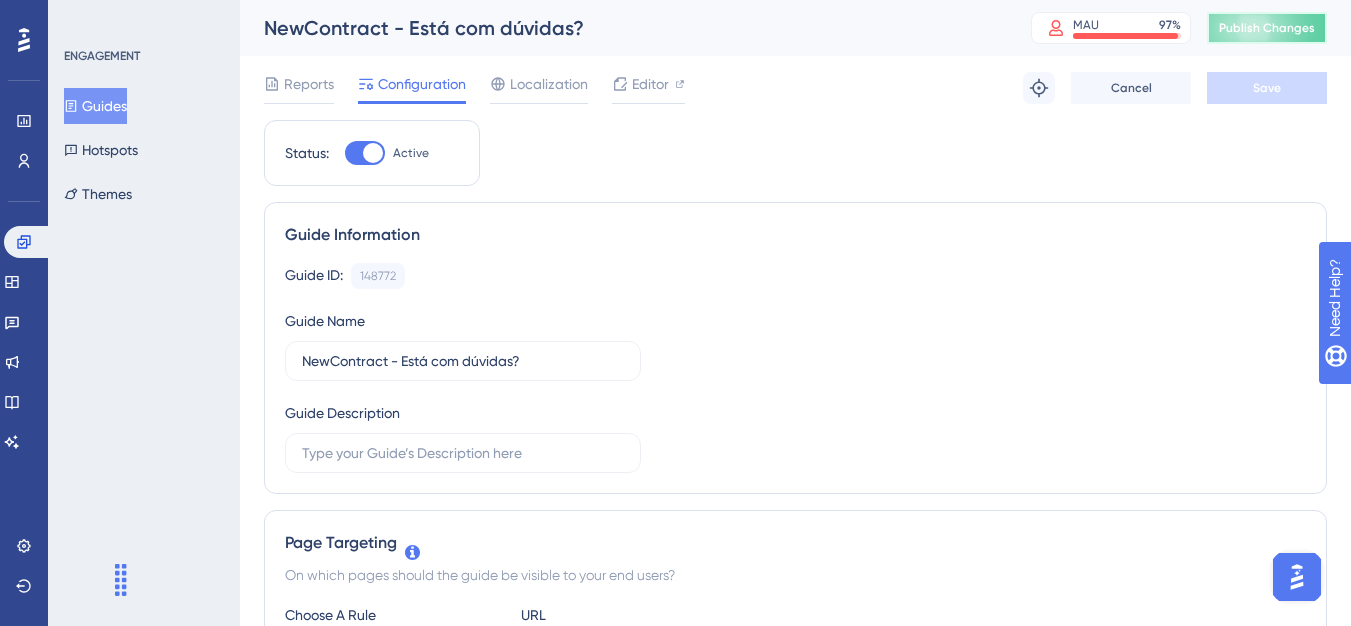 click on "Publish Changes" at bounding box center [1267, 28] 